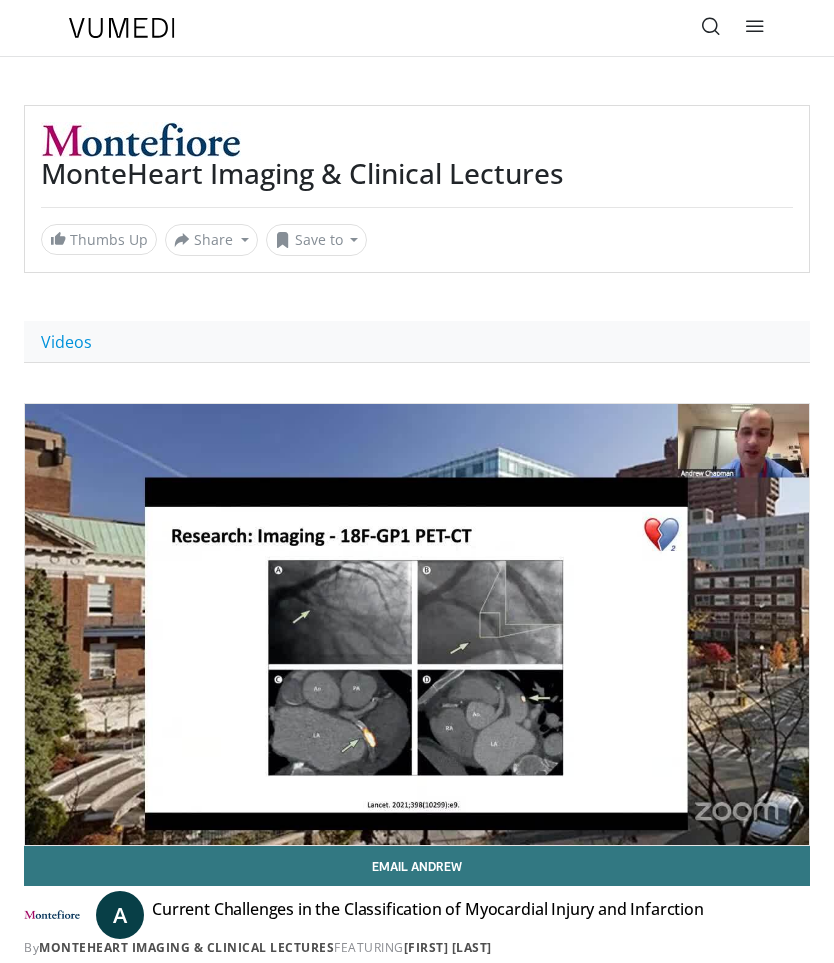 scroll, scrollTop: 0, scrollLeft: 0, axis: both 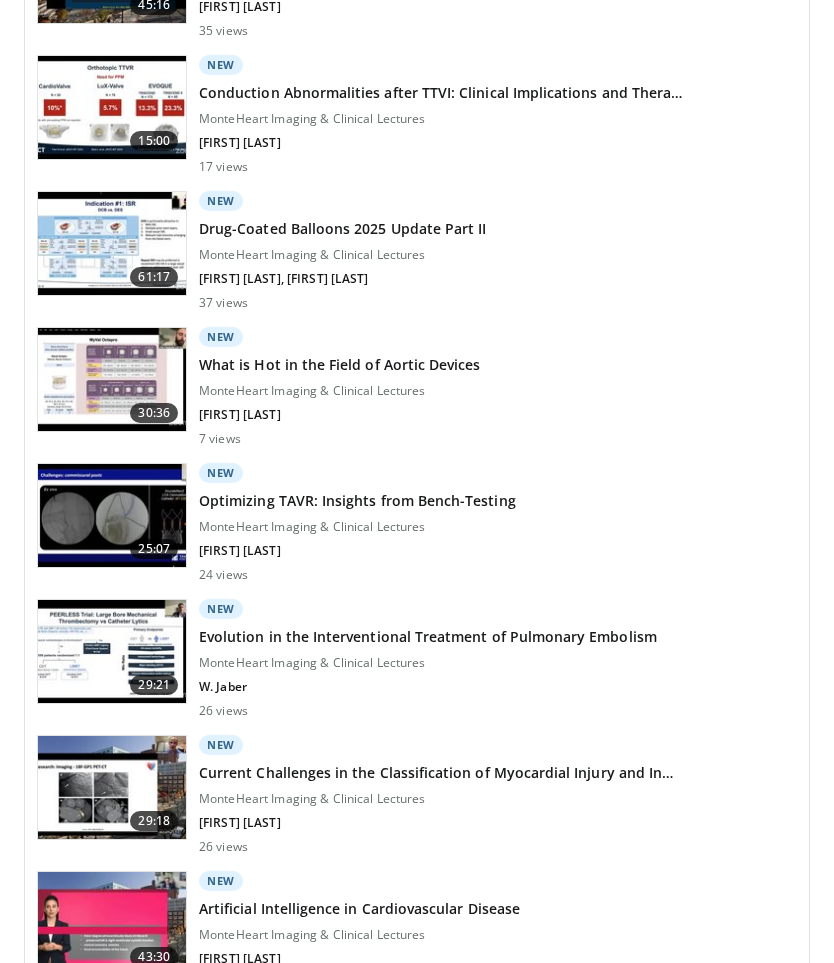 click on "29:21
New
Evolution in the Interventional Treatment of Pulmonary Embolism
MonteHeart Imaging & Clinical Lectures
W. Jaber
26 views" at bounding box center [417, 659] 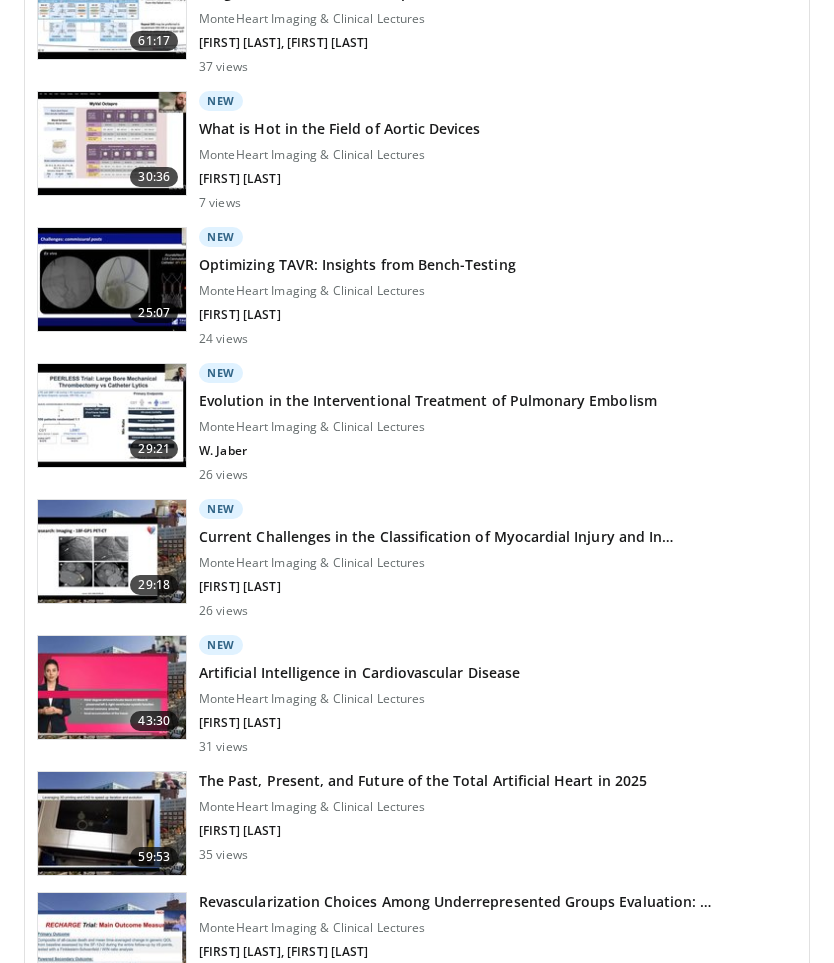 scroll, scrollTop: 1744, scrollLeft: 0, axis: vertical 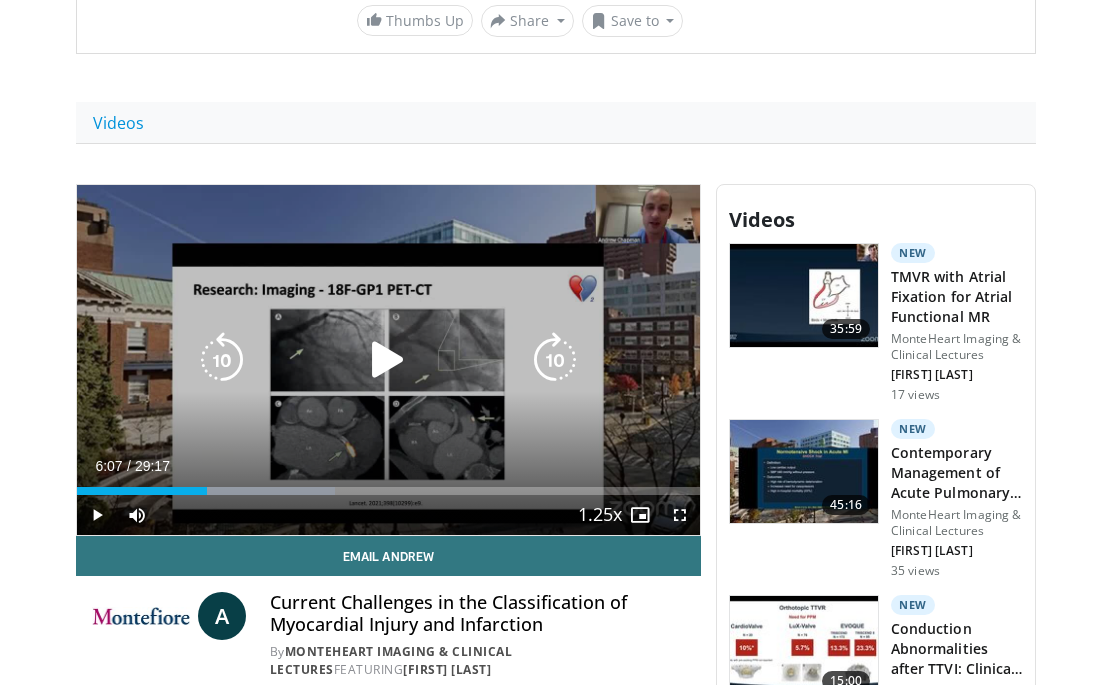 click at bounding box center (388, 360) 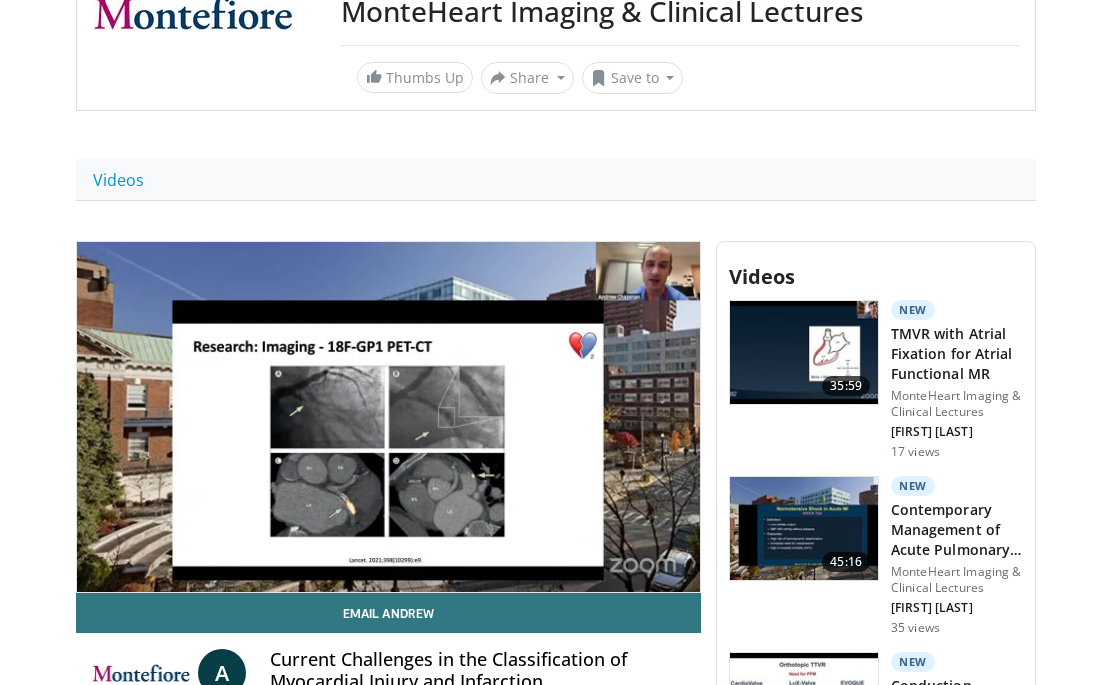 scroll, scrollTop: 206, scrollLeft: 0, axis: vertical 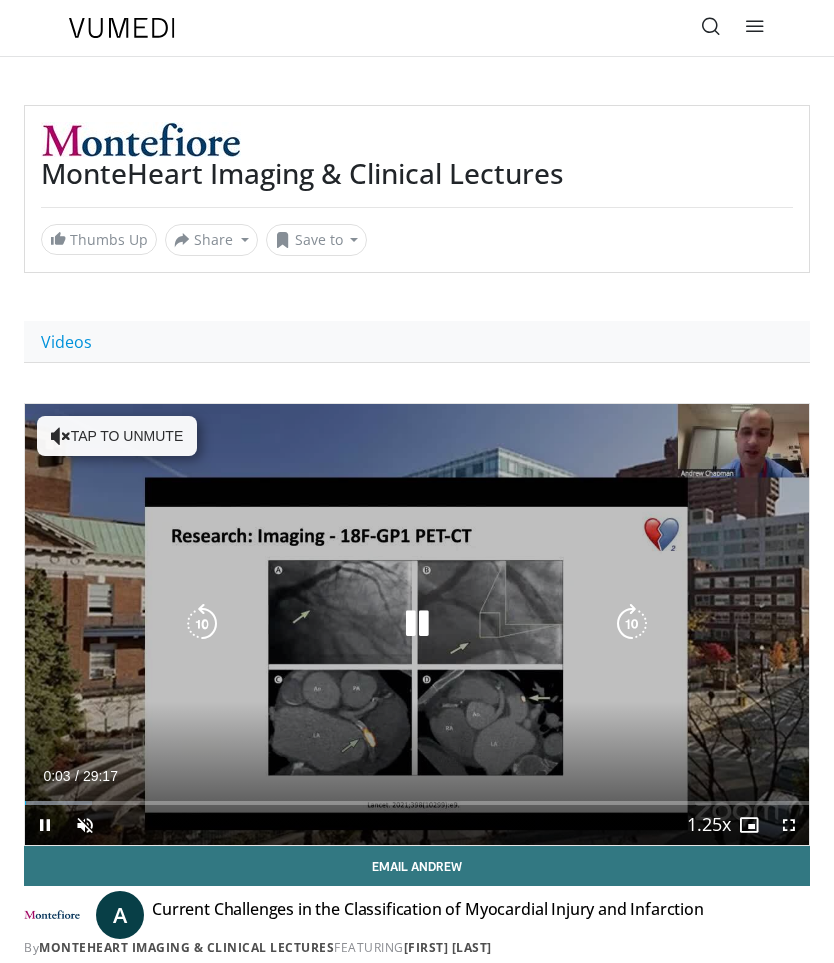 click at bounding box center (417, 624) 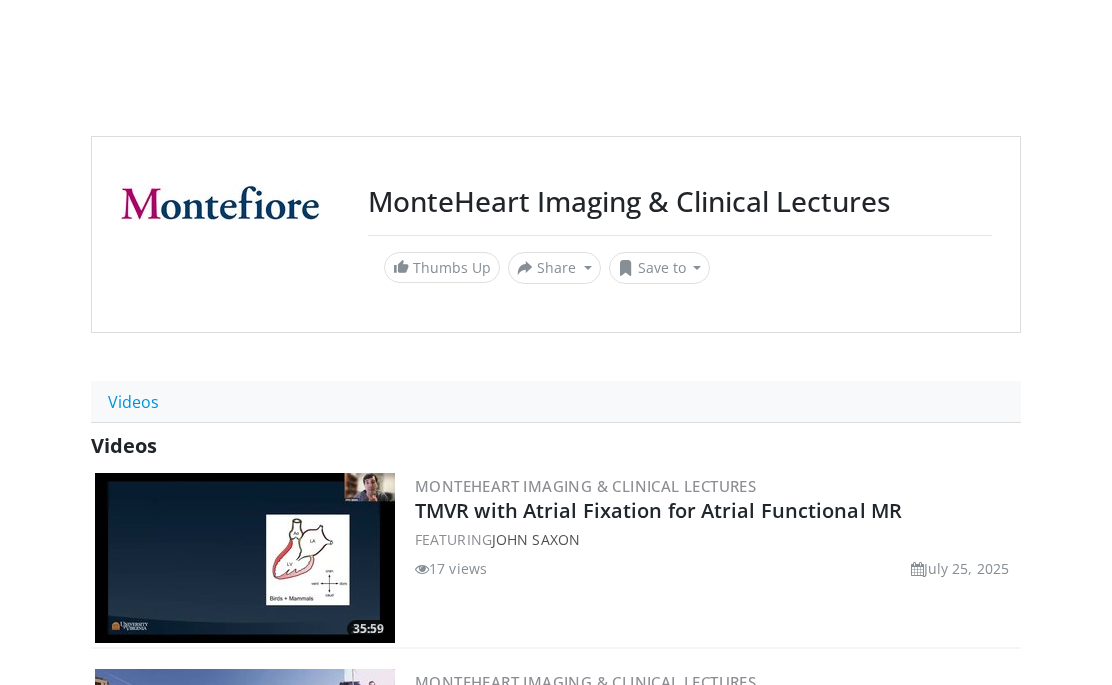 scroll, scrollTop: 0, scrollLeft: 0, axis: both 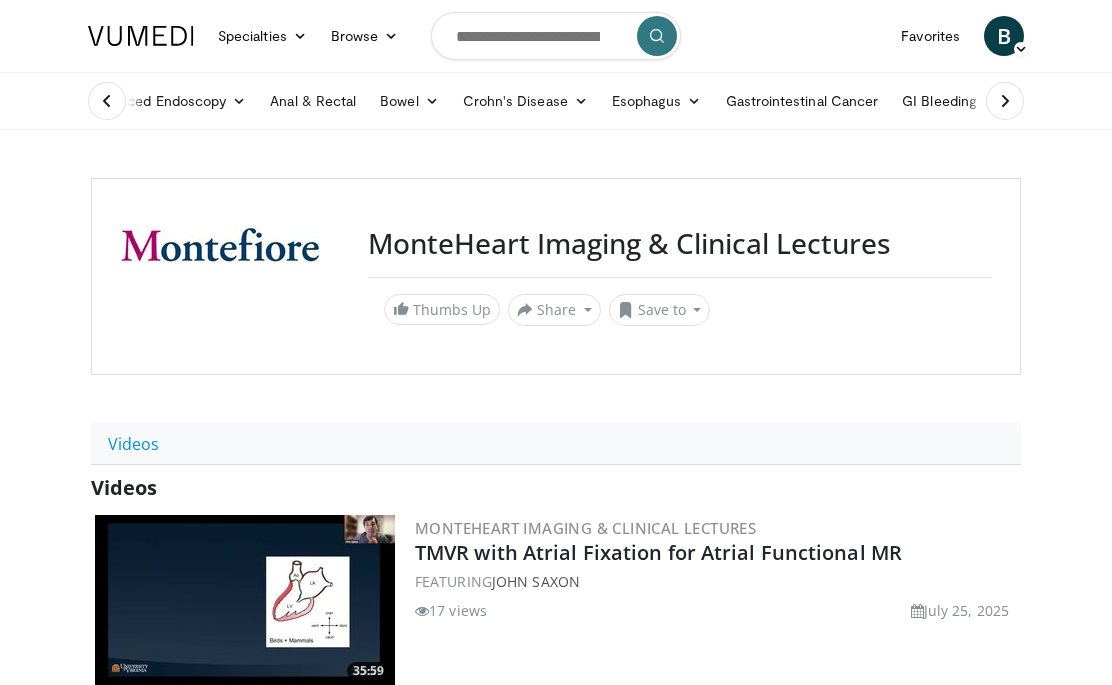 click on "GI Bleeding" at bounding box center [949, 101] 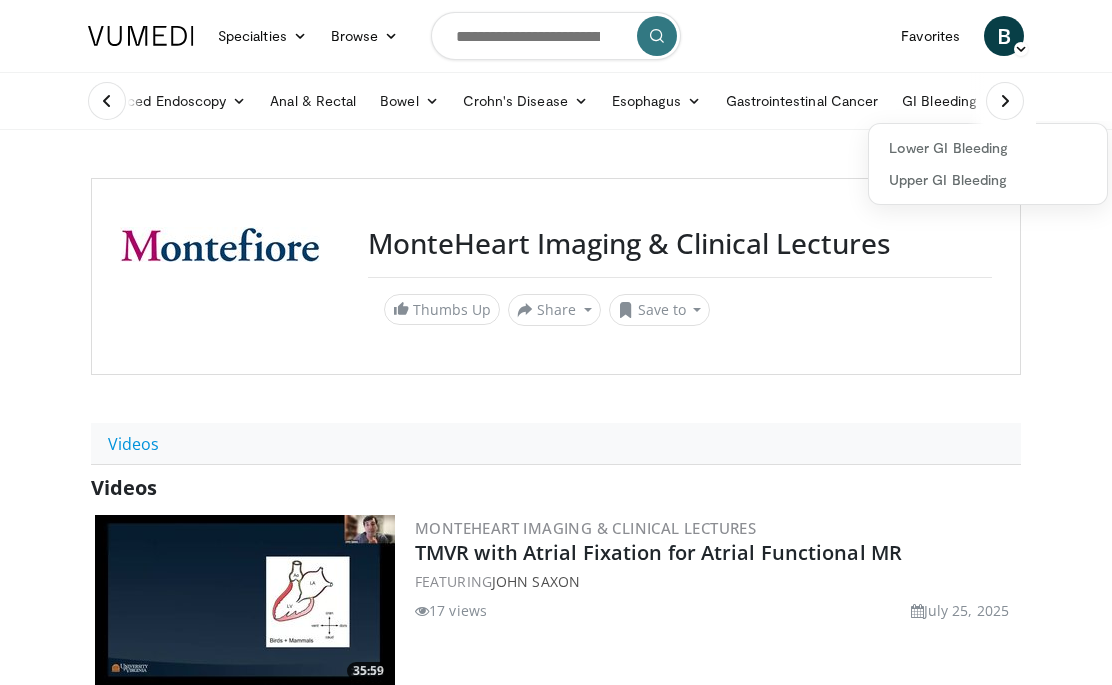 click on "Lower GI Bleeding" at bounding box center [988, 148] 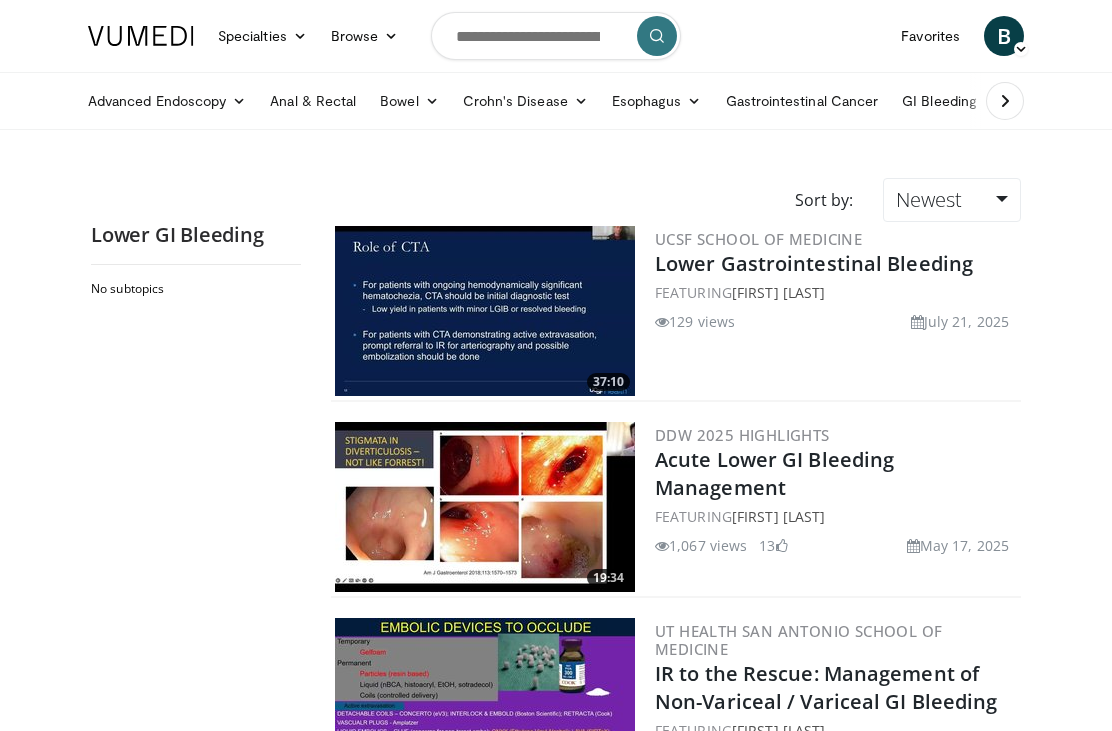 scroll, scrollTop: 0, scrollLeft: 0, axis: both 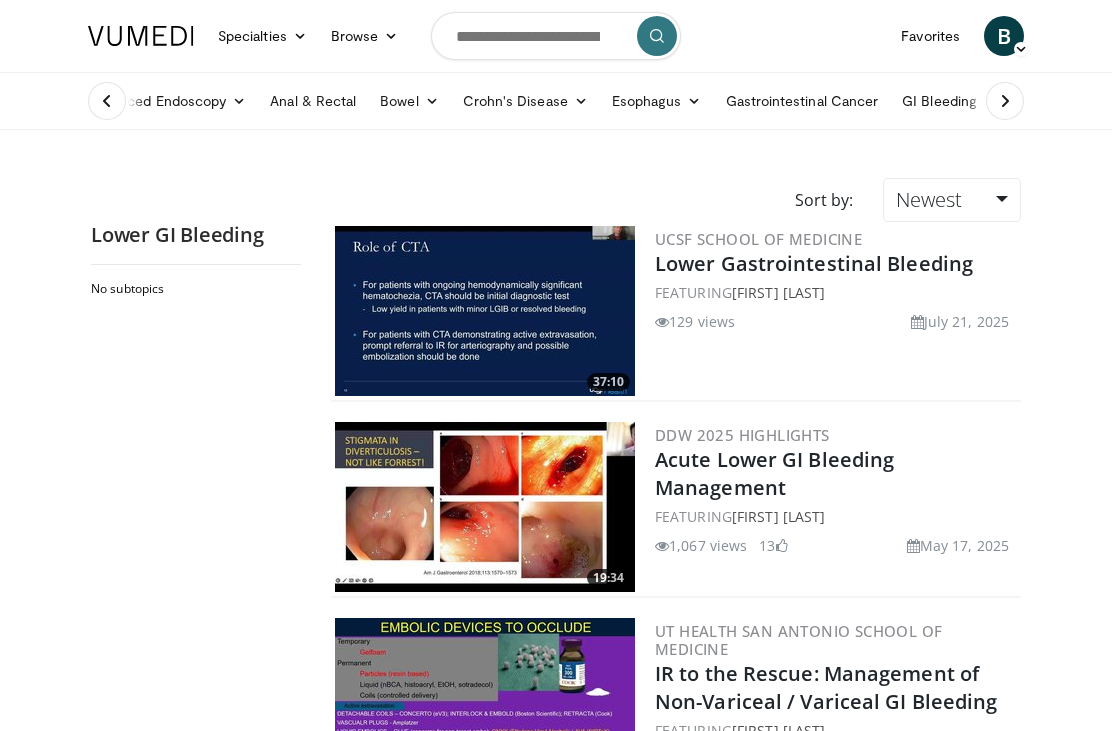 click at bounding box center (1005, 101) 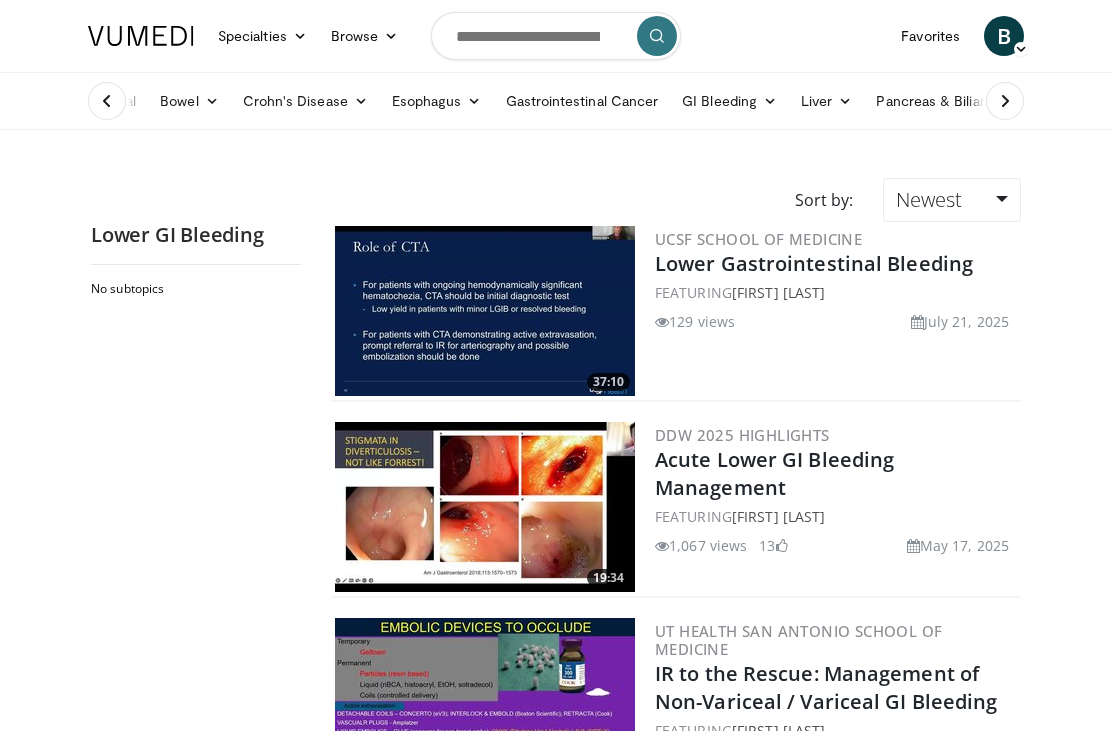 click at bounding box center (1005, 101) 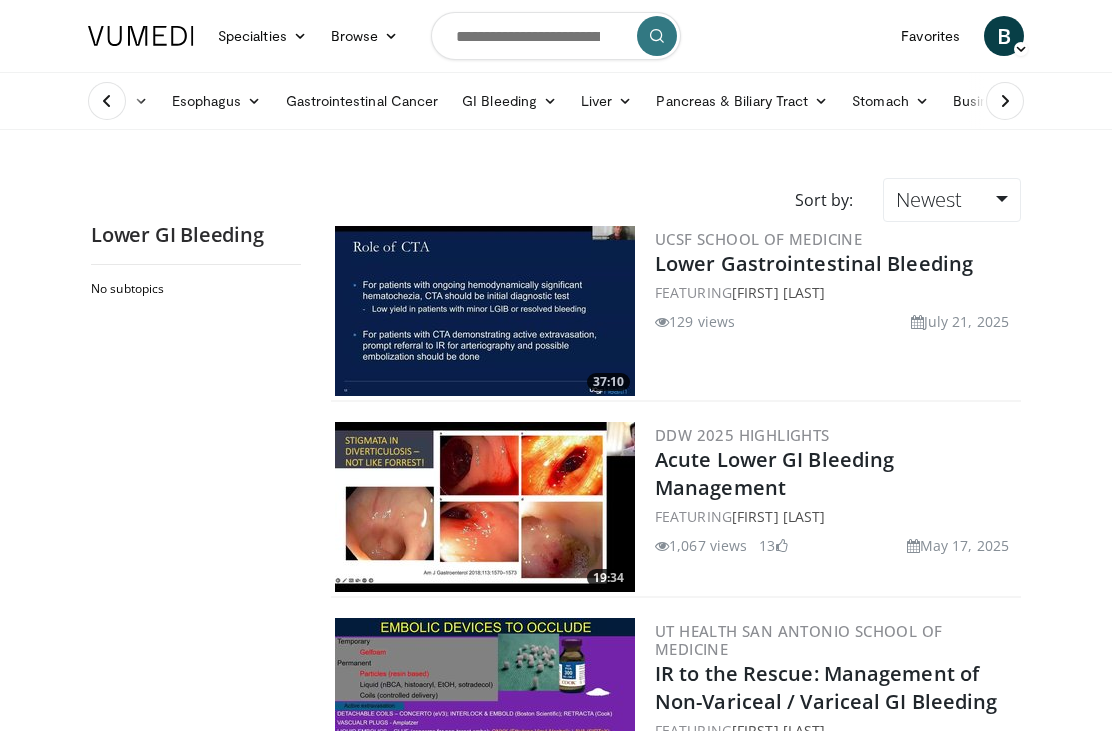 click on "Liver" at bounding box center [606, 101] 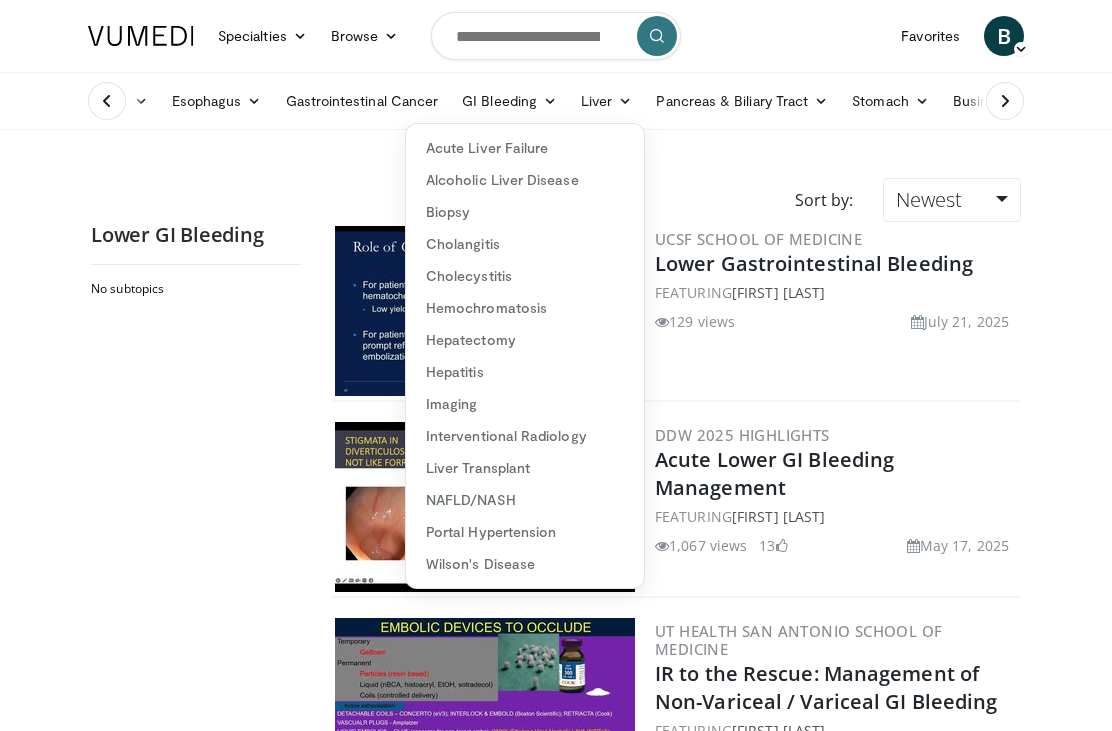 click on "Cholecystitis" at bounding box center (525, 276) 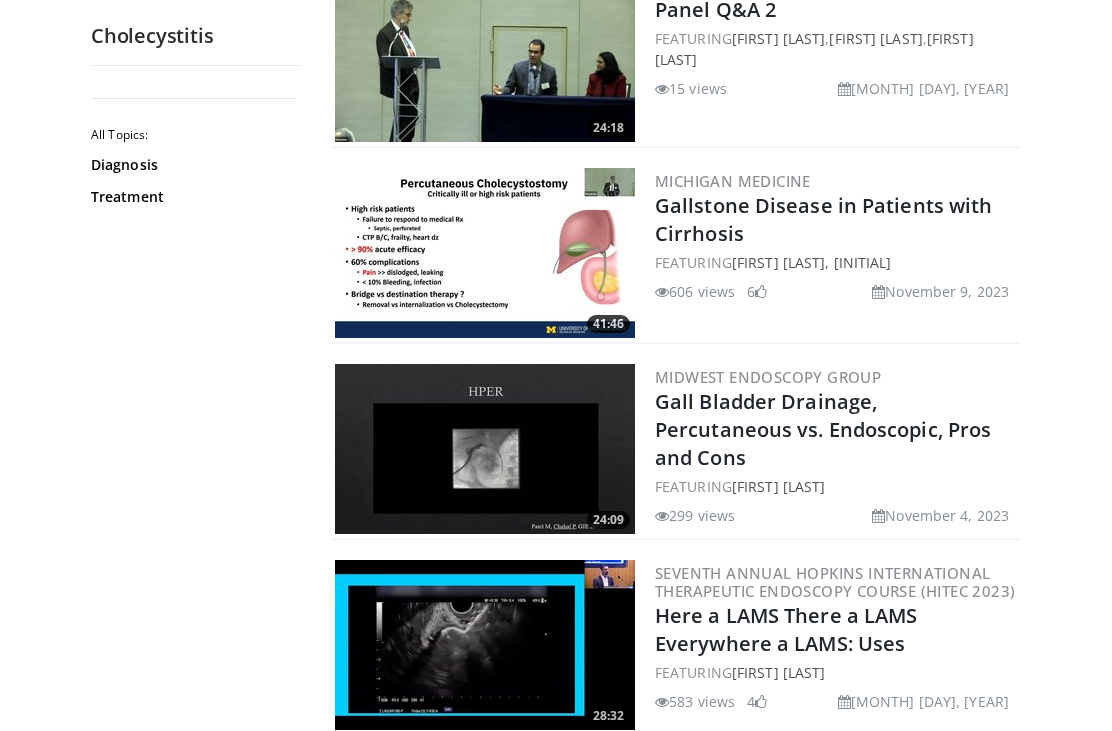 scroll, scrollTop: 1231, scrollLeft: 0, axis: vertical 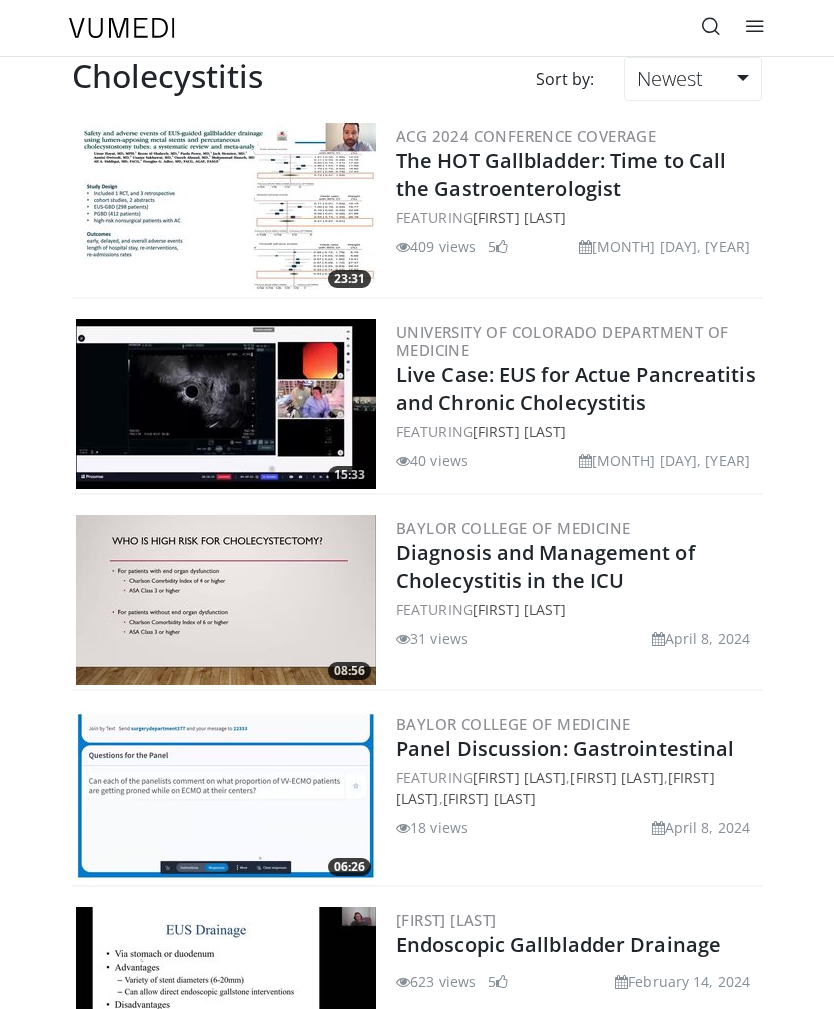 click at bounding box center (711, 26) 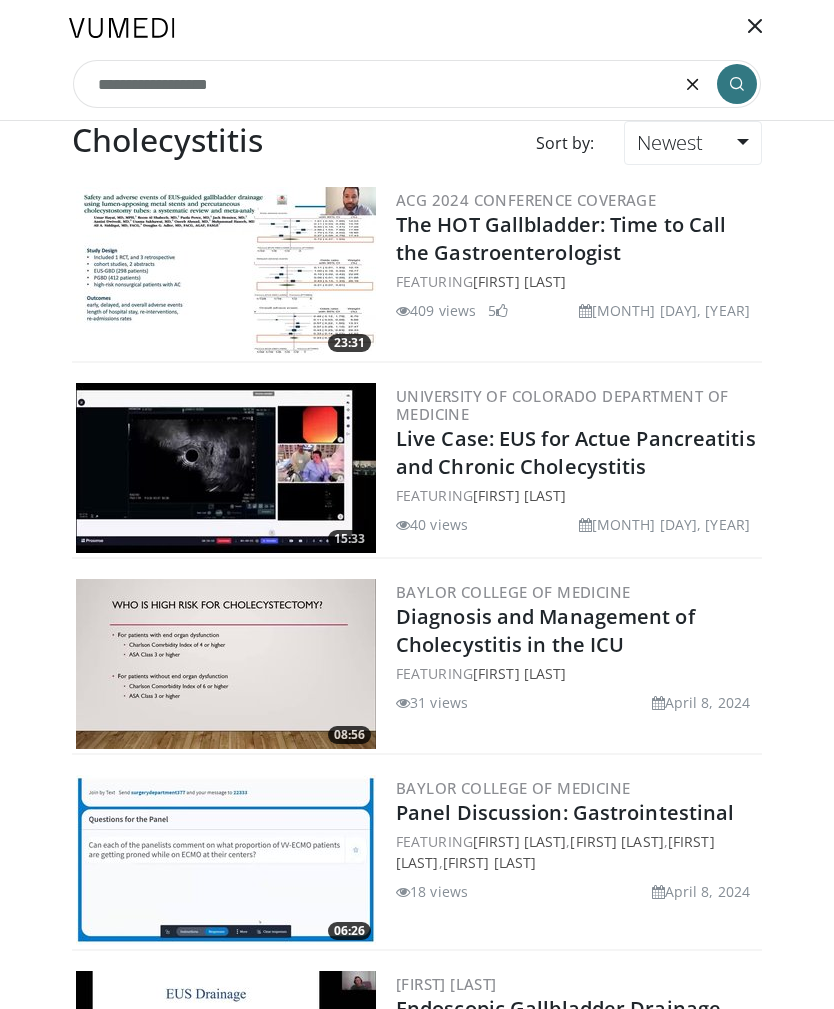 type on "**********" 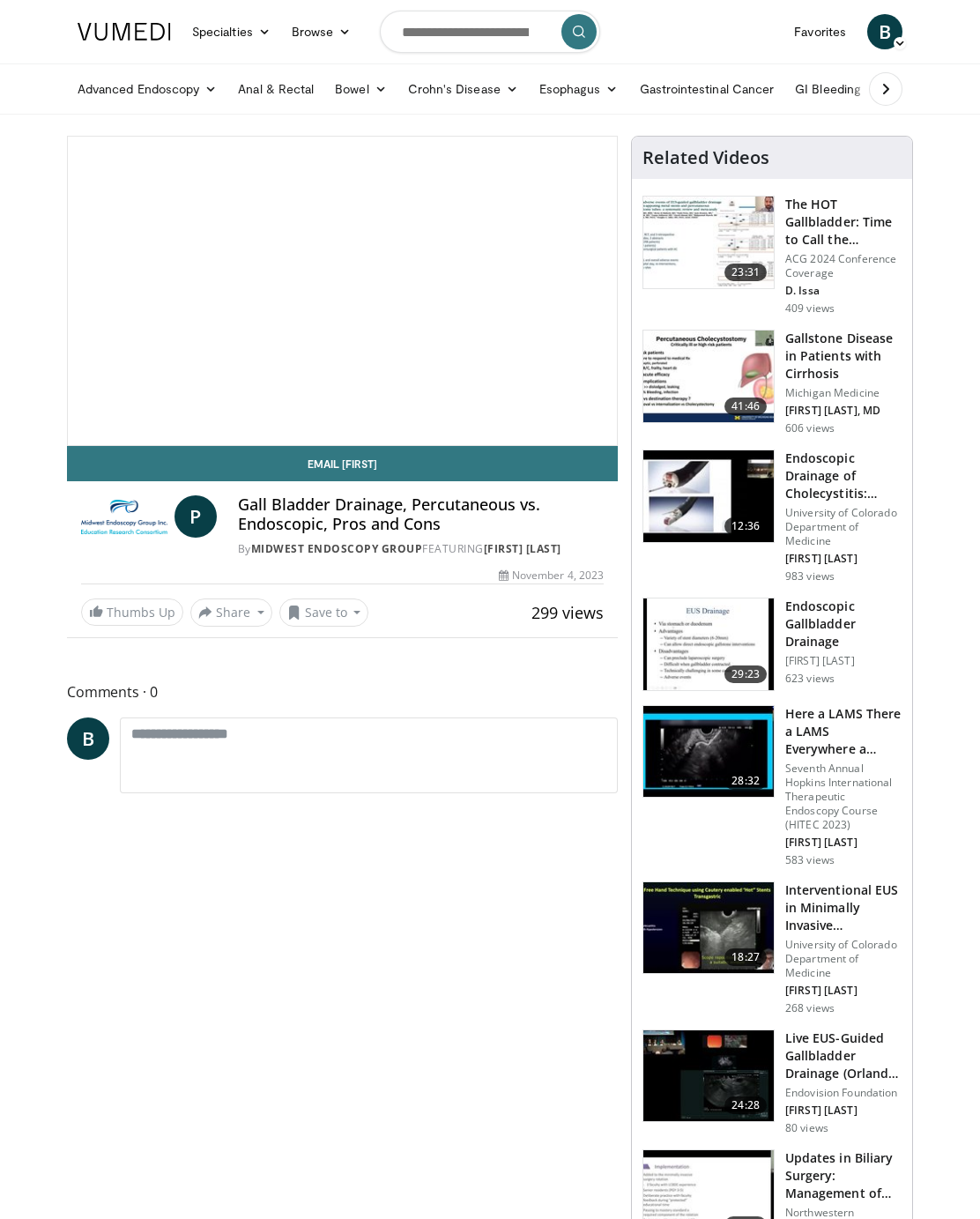 scroll, scrollTop: 0, scrollLeft: 0, axis: both 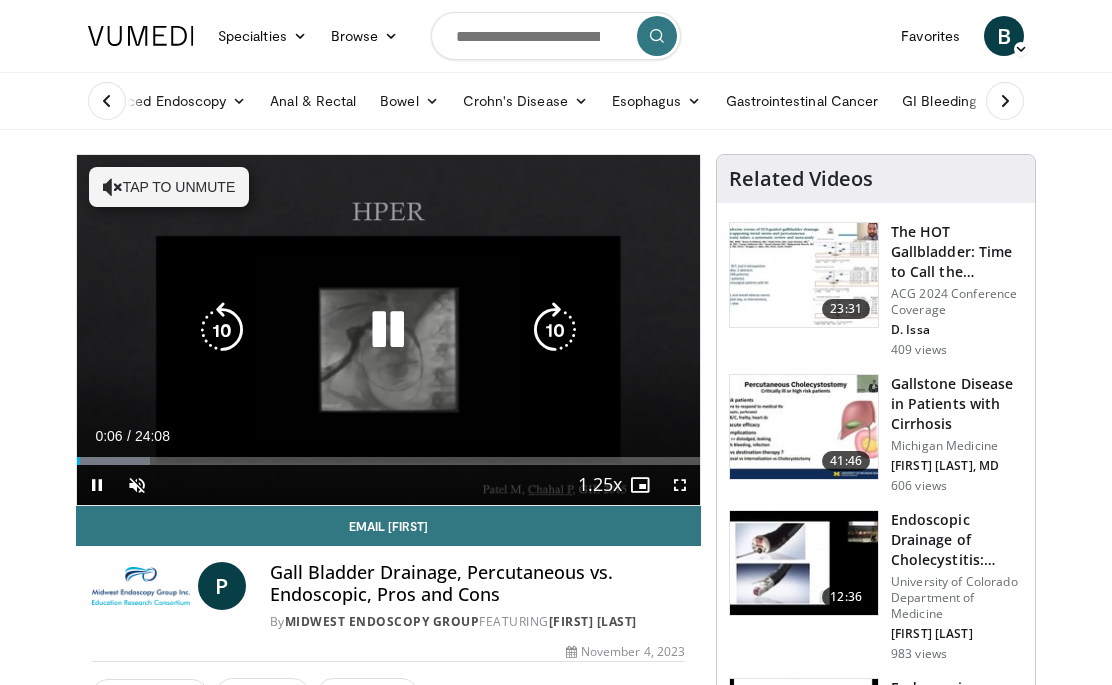 click at bounding box center (388, 330) 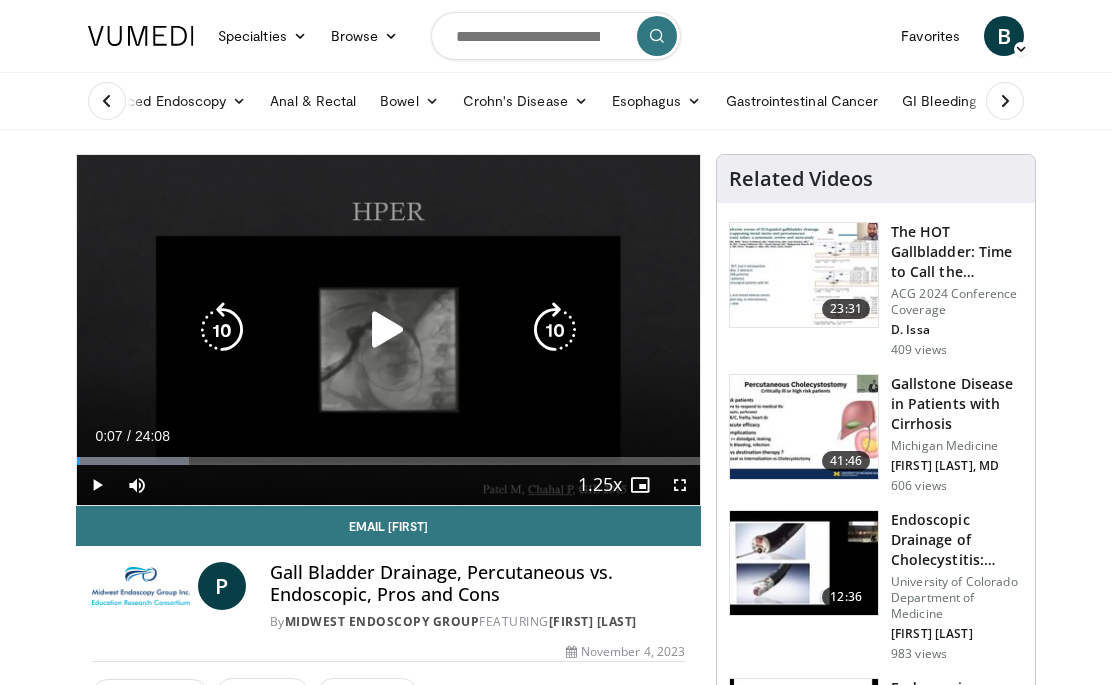 click on "10 seconds
Tap to unmute" at bounding box center [388, 330] 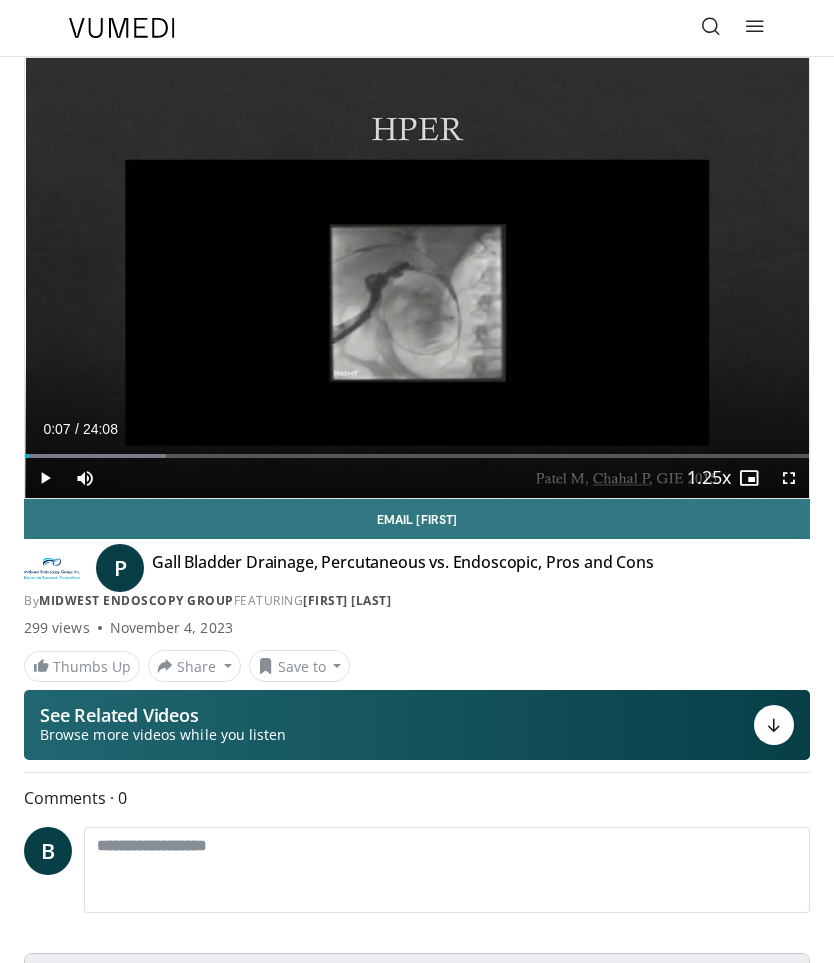 click at bounding box center (417, 278) 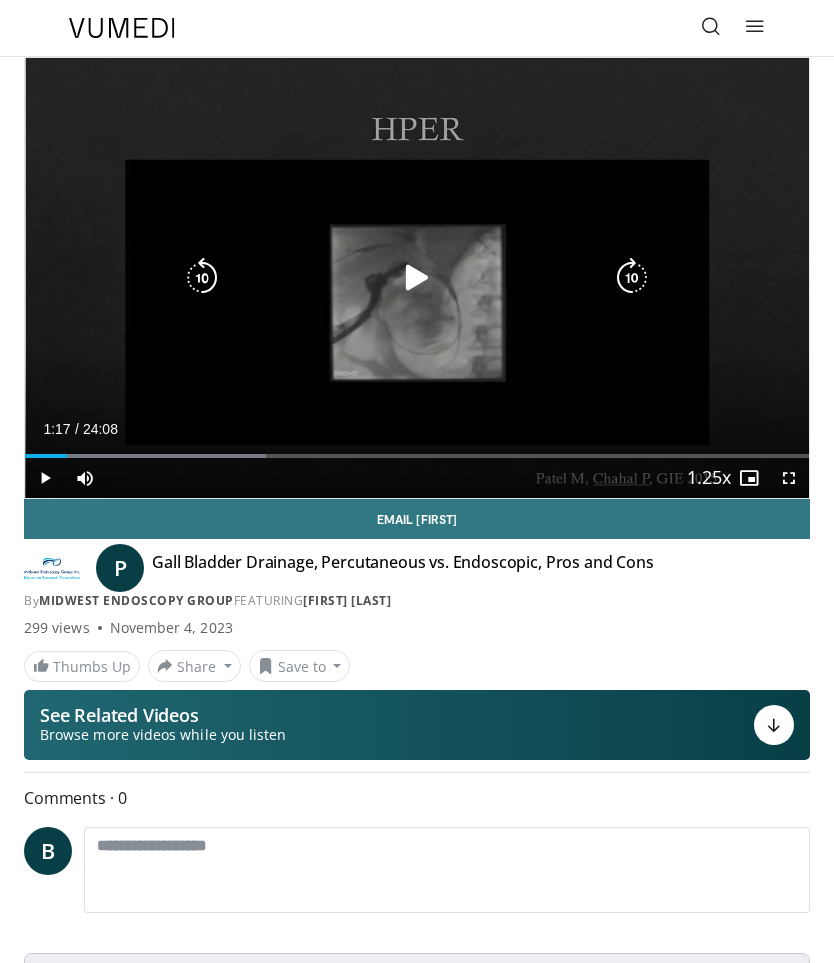 click at bounding box center (417, 278) 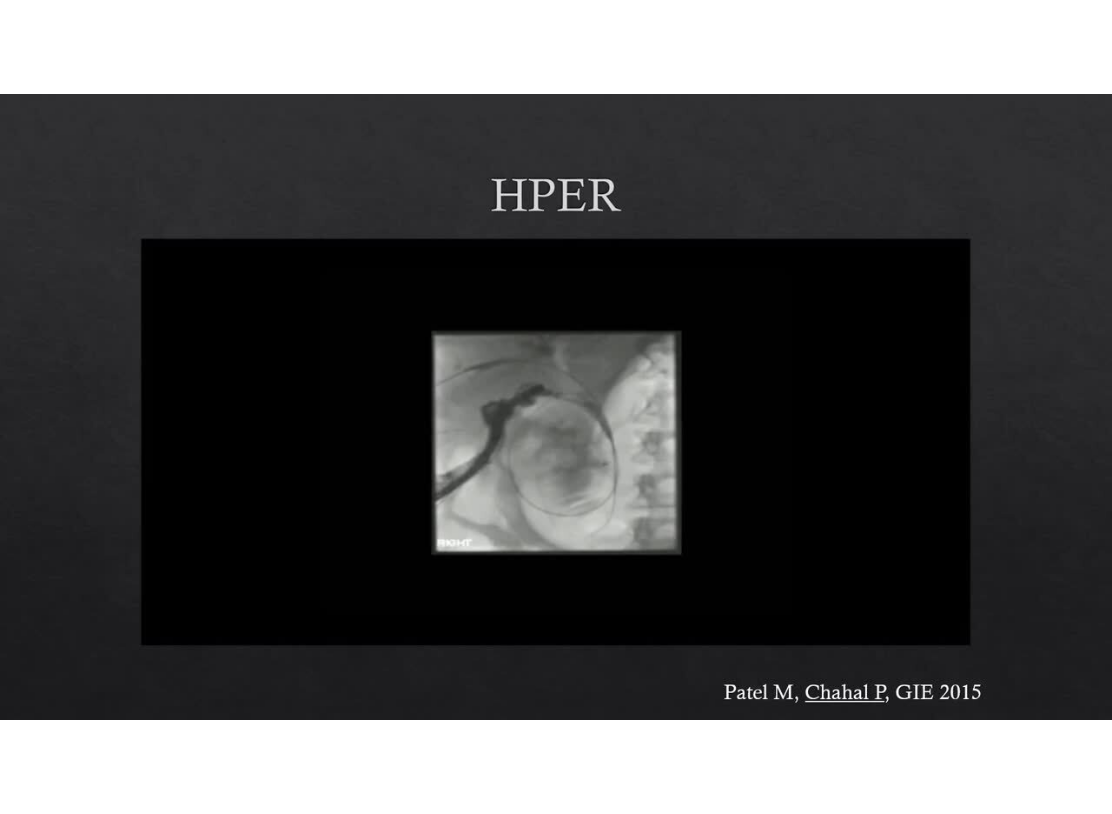 click at bounding box center (556, 407) 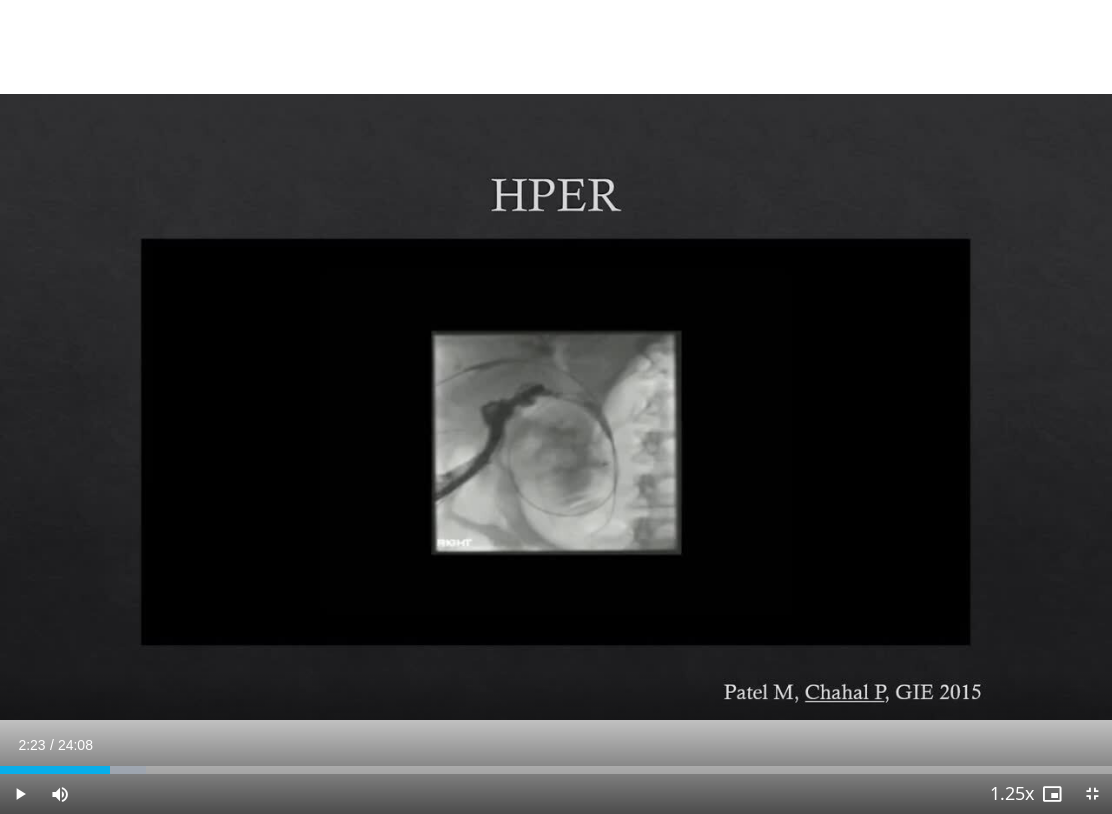 click at bounding box center [556, 407] 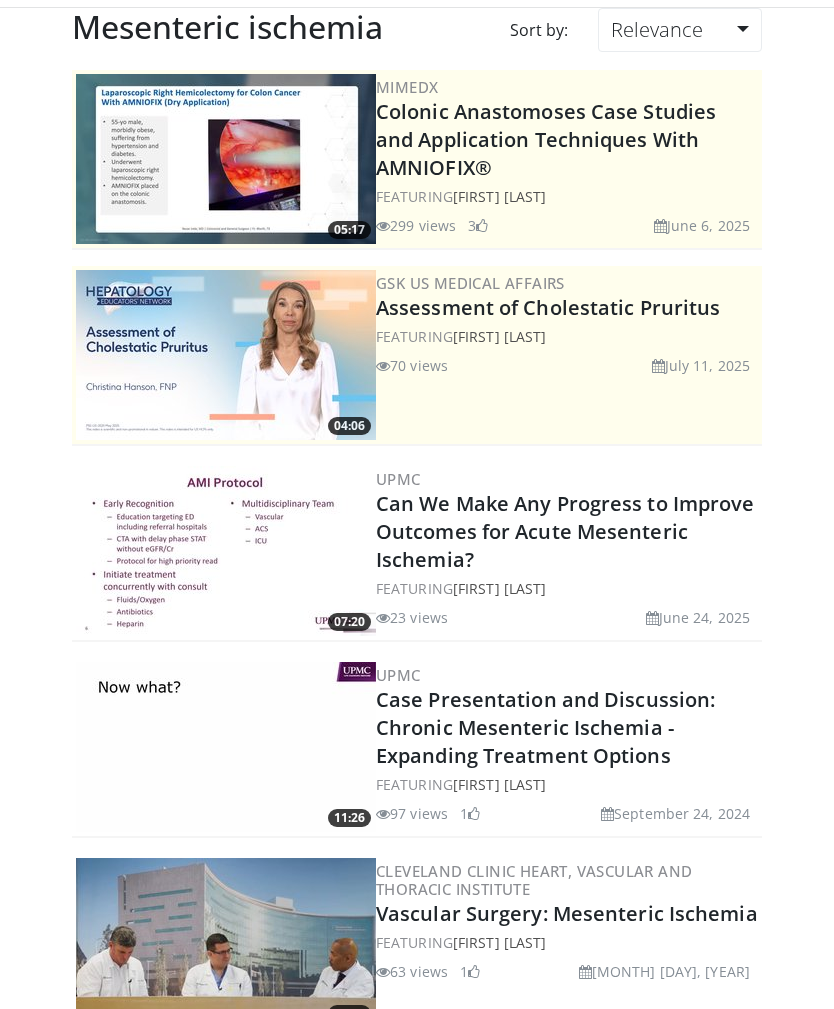 scroll, scrollTop: 49, scrollLeft: 0, axis: vertical 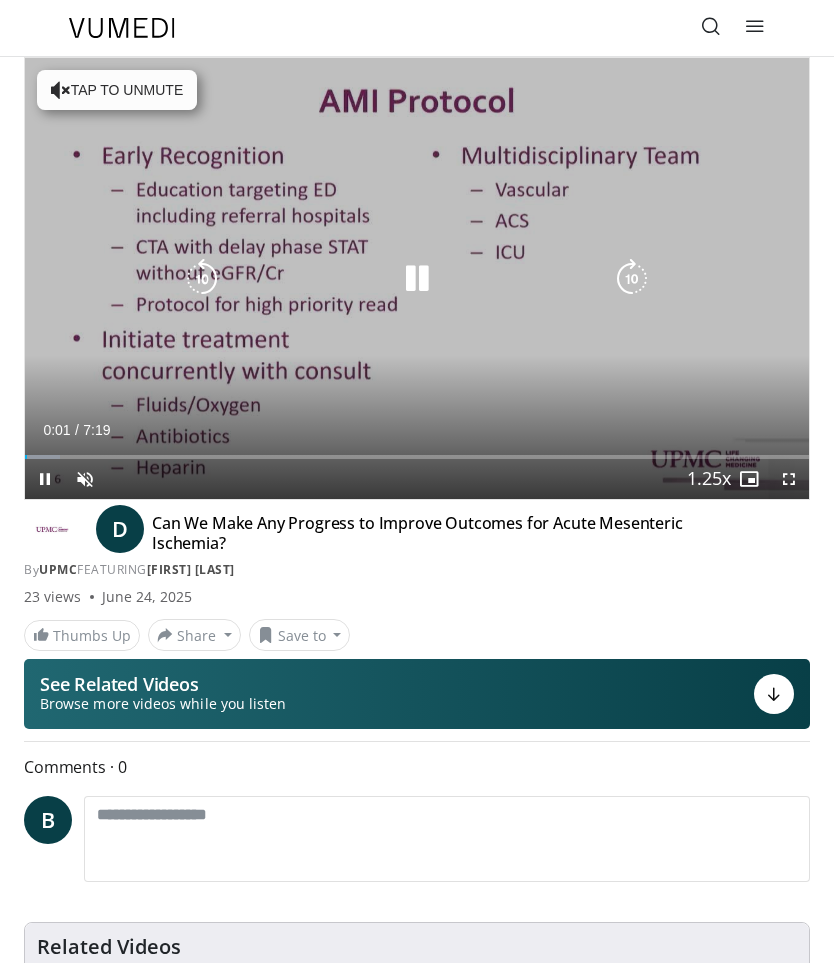 click at bounding box center (417, 279) 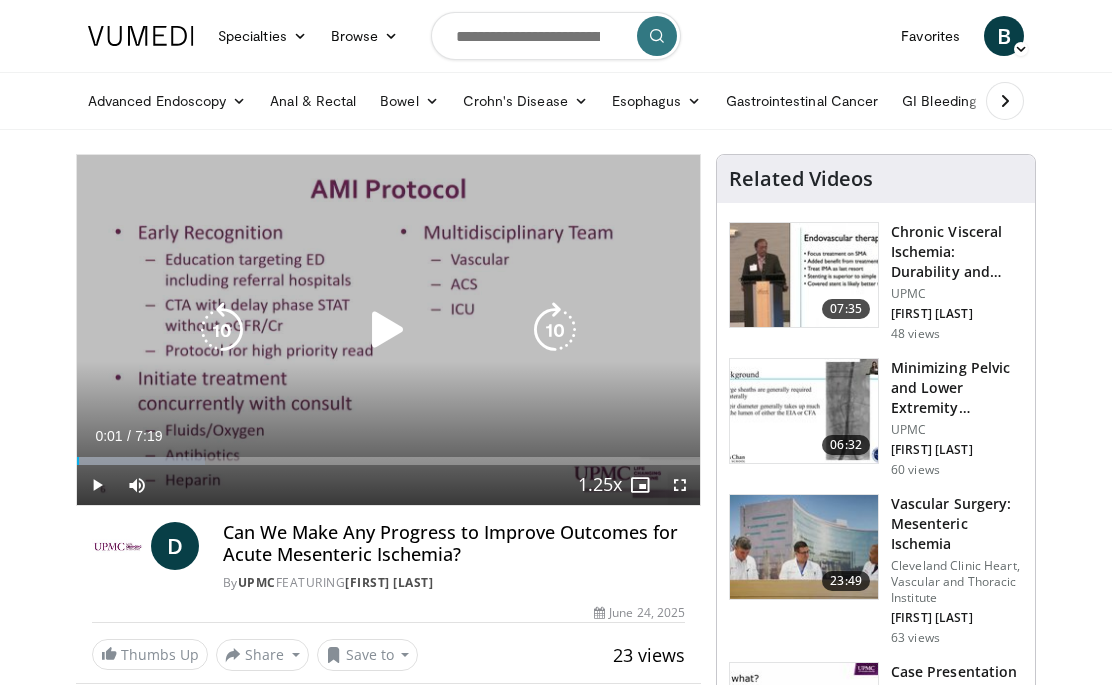 click at bounding box center [388, 330] 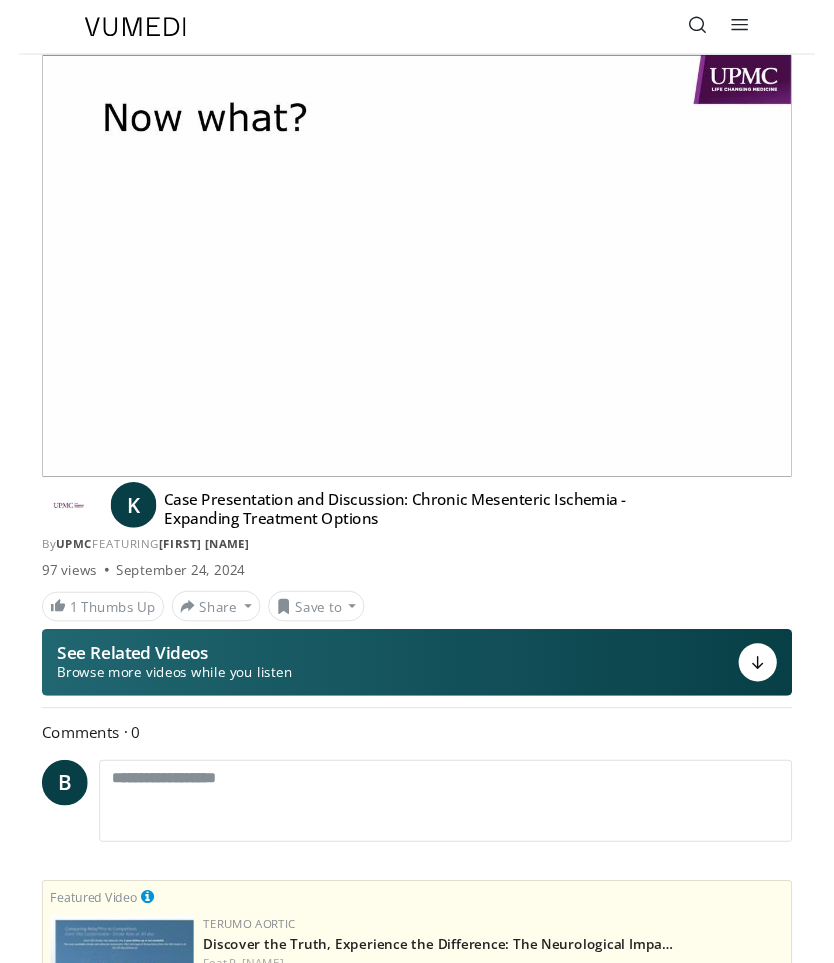 scroll, scrollTop: 0, scrollLeft: 0, axis: both 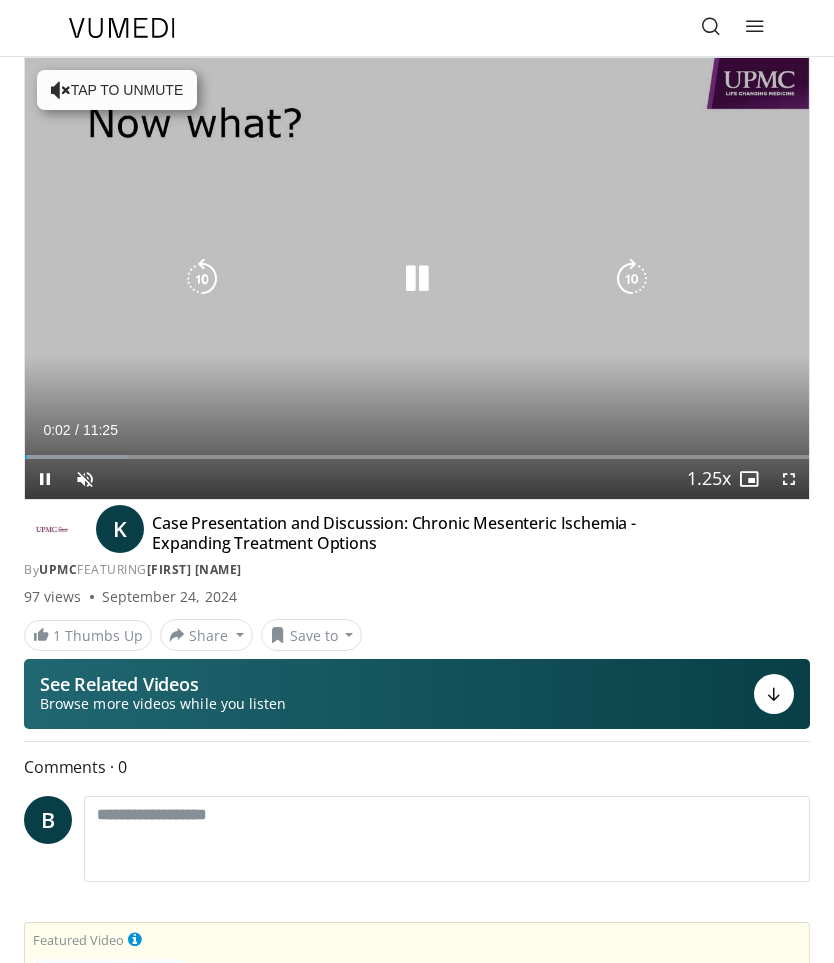 click at bounding box center (417, 279) 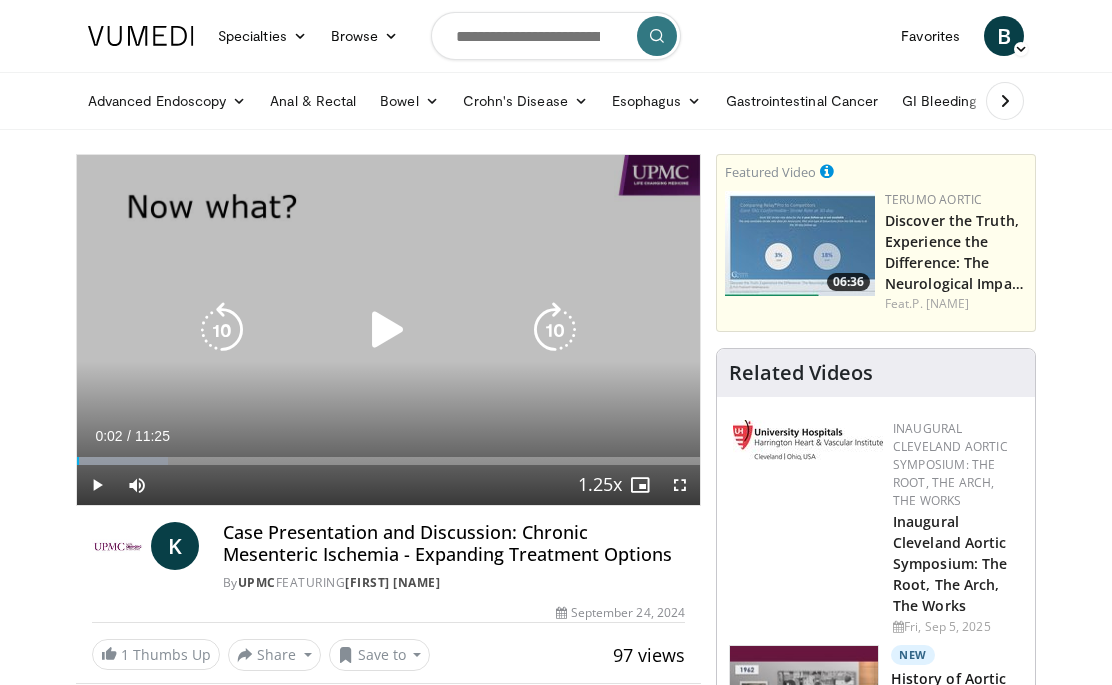 click at bounding box center (388, 330) 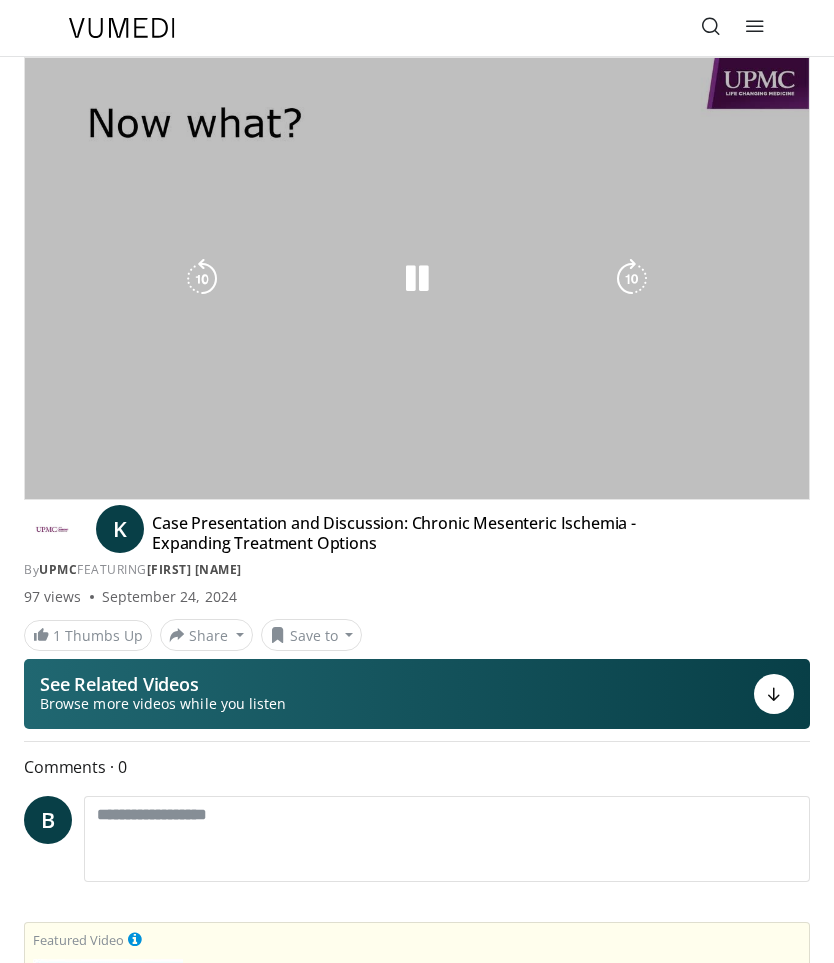click at bounding box center [417, 279] 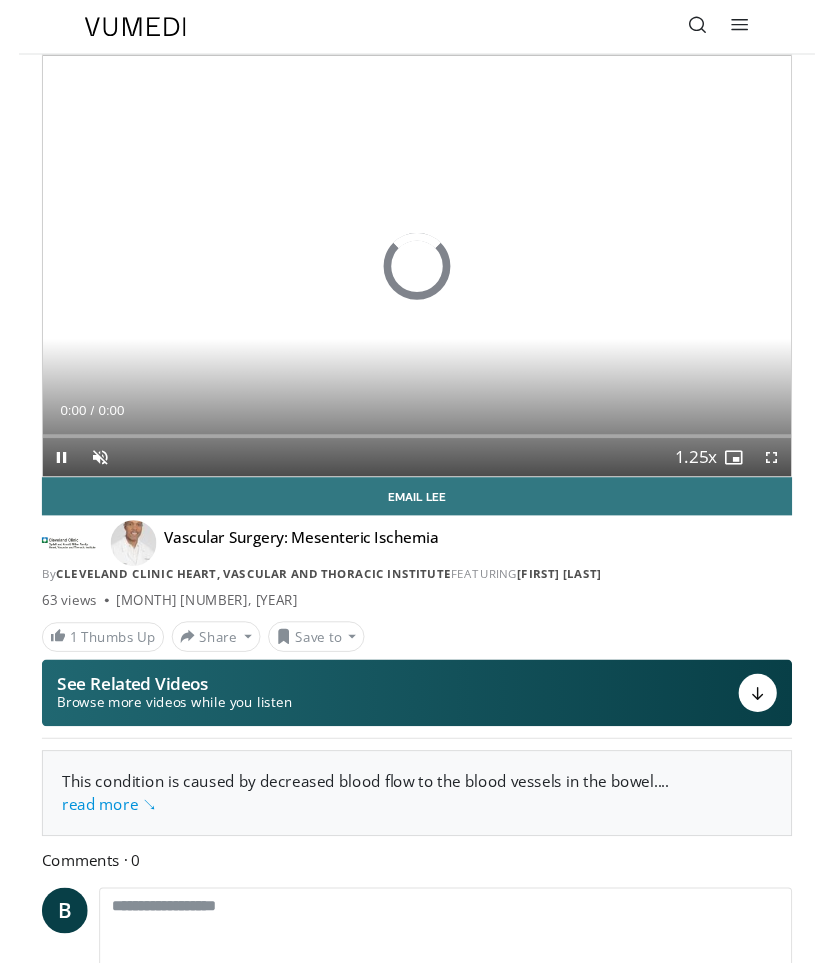 scroll, scrollTop: 0, scrollLeft: 0, axis: both 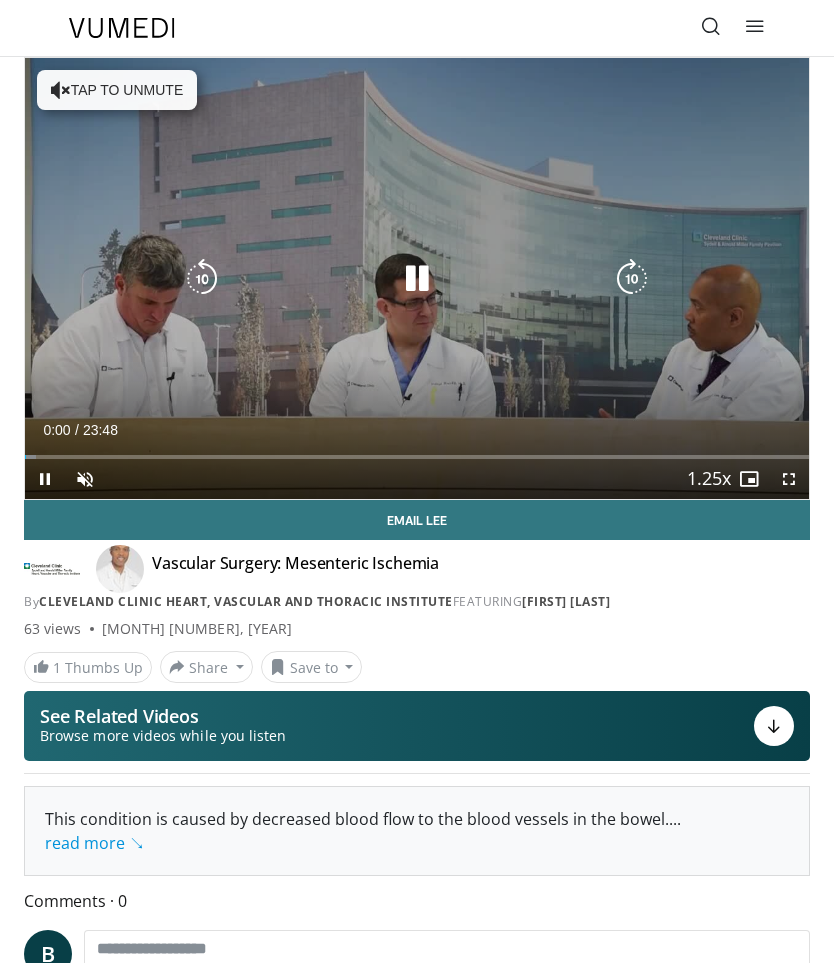 click at bounding box center (417, 279) 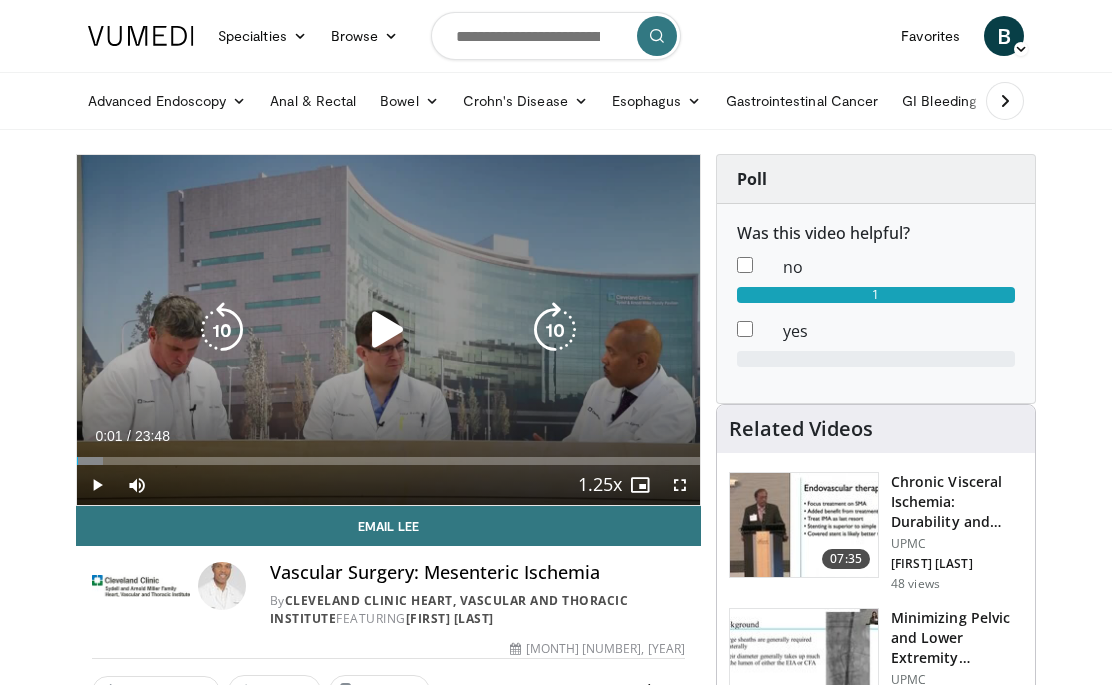 click at bounding box center (388, 330) 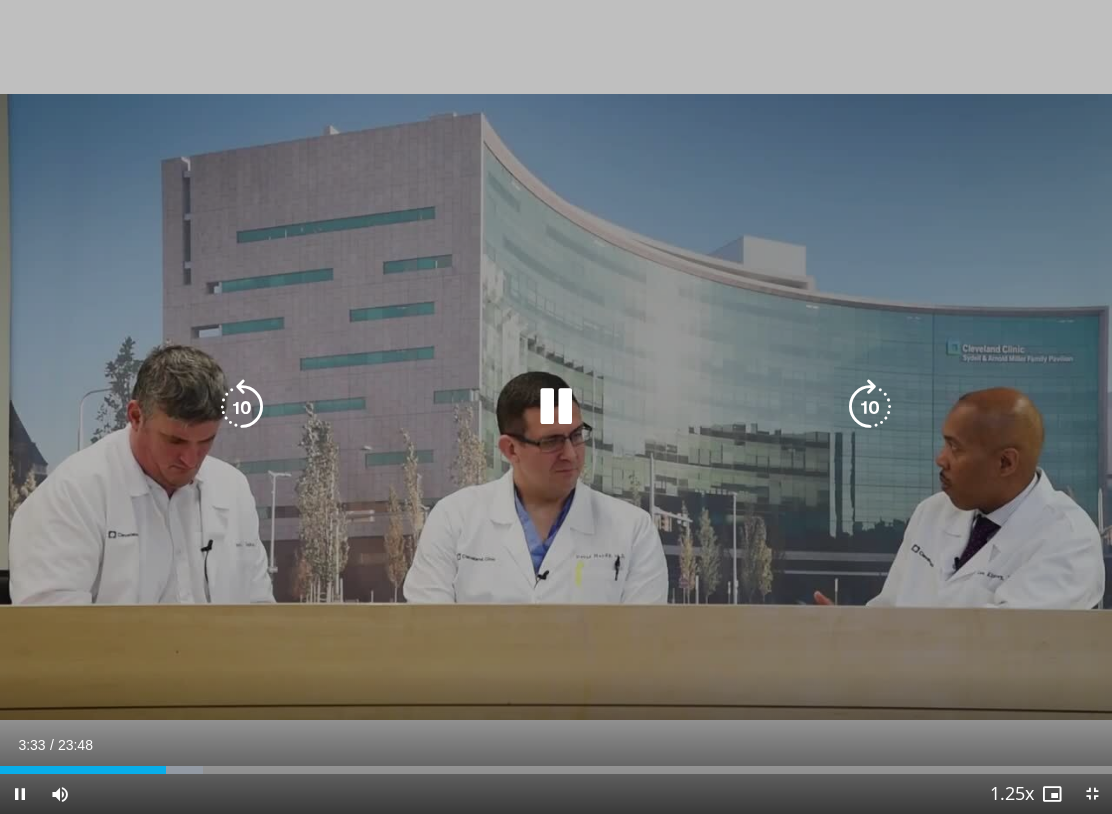 click at bounding box center (242, 407) 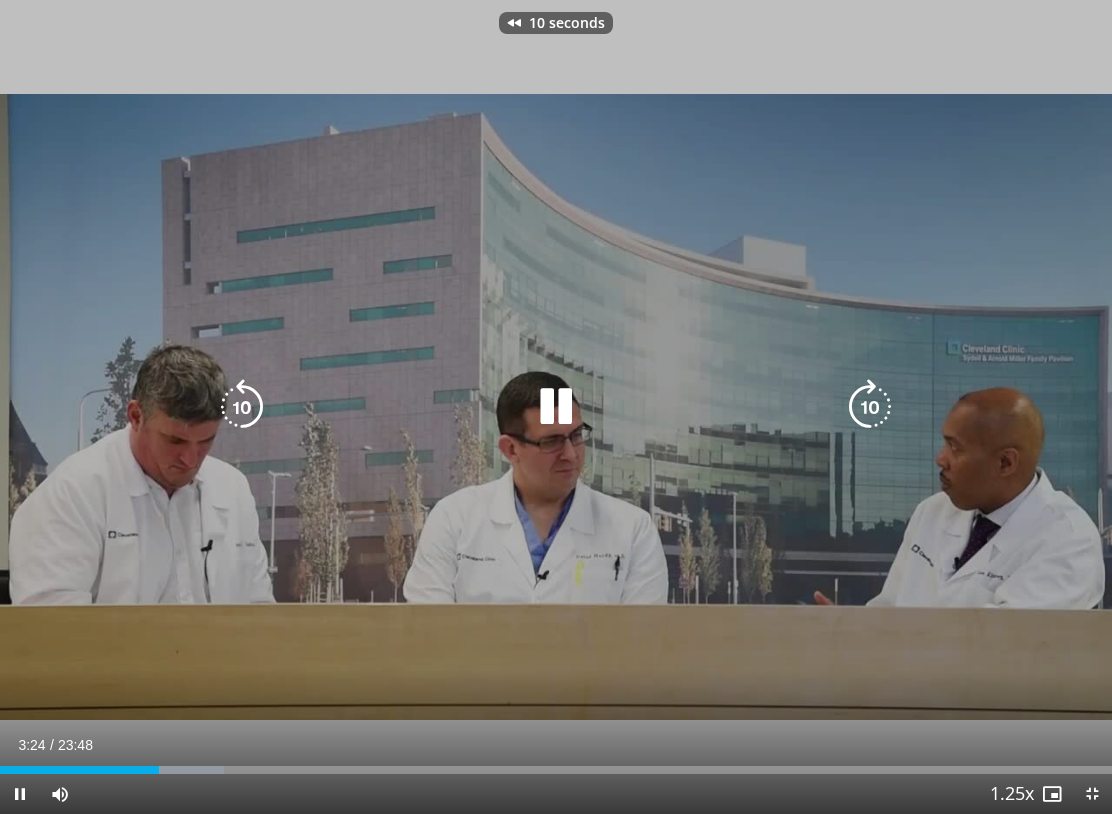 click at bounding box center (242, 407) 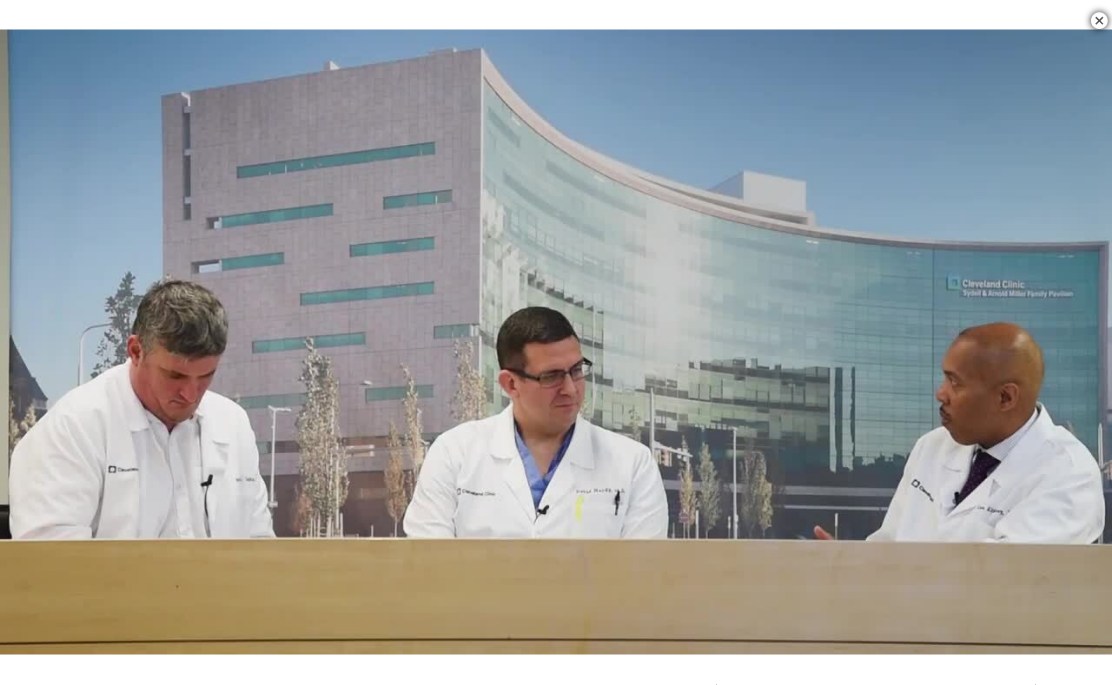 scroll, scrollTop: 498, scrollLeft: 0, axis: vertical 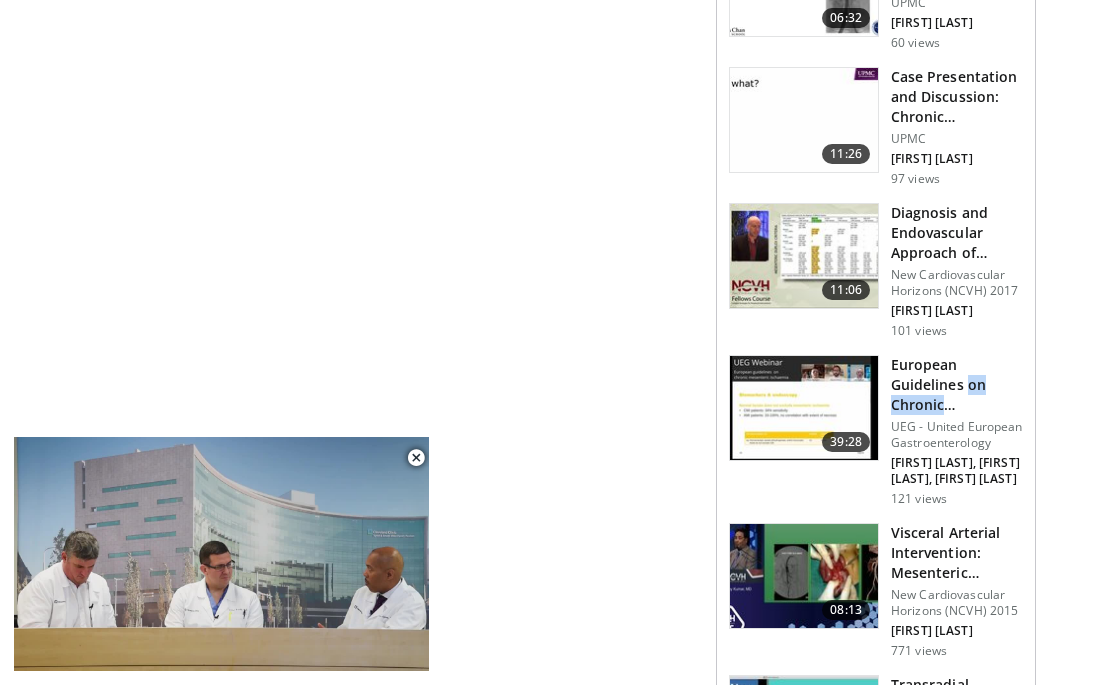 click on "**********" at bounding box center (396, 1011) 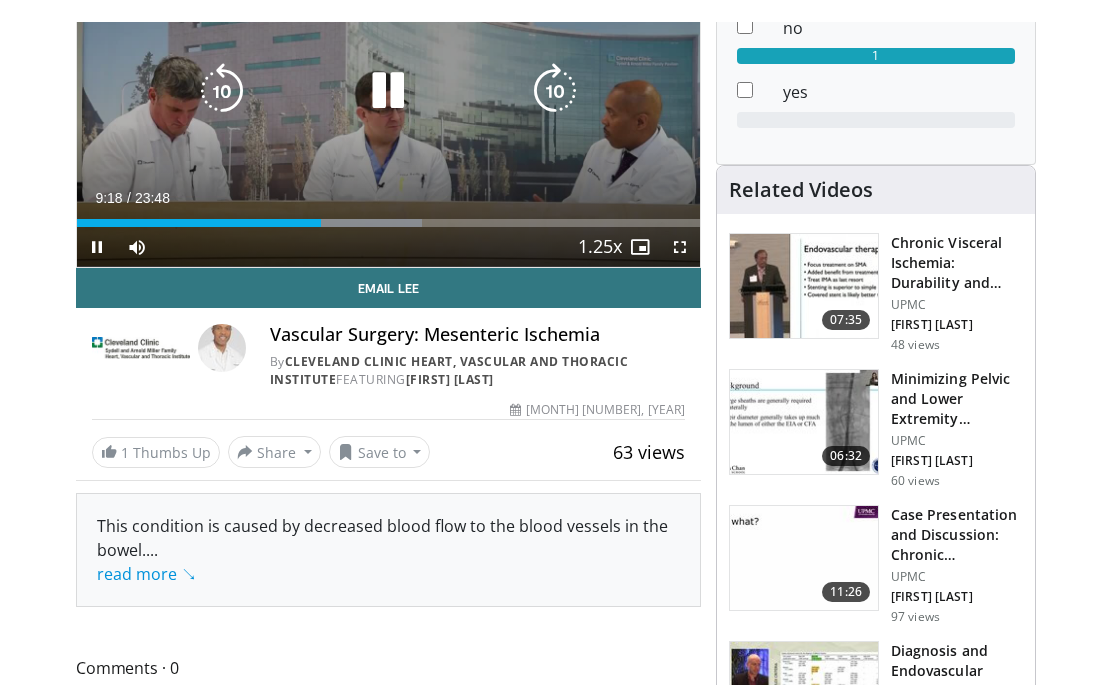 scroll, scrollTop: 0, scrollLeft: 0, axis: both 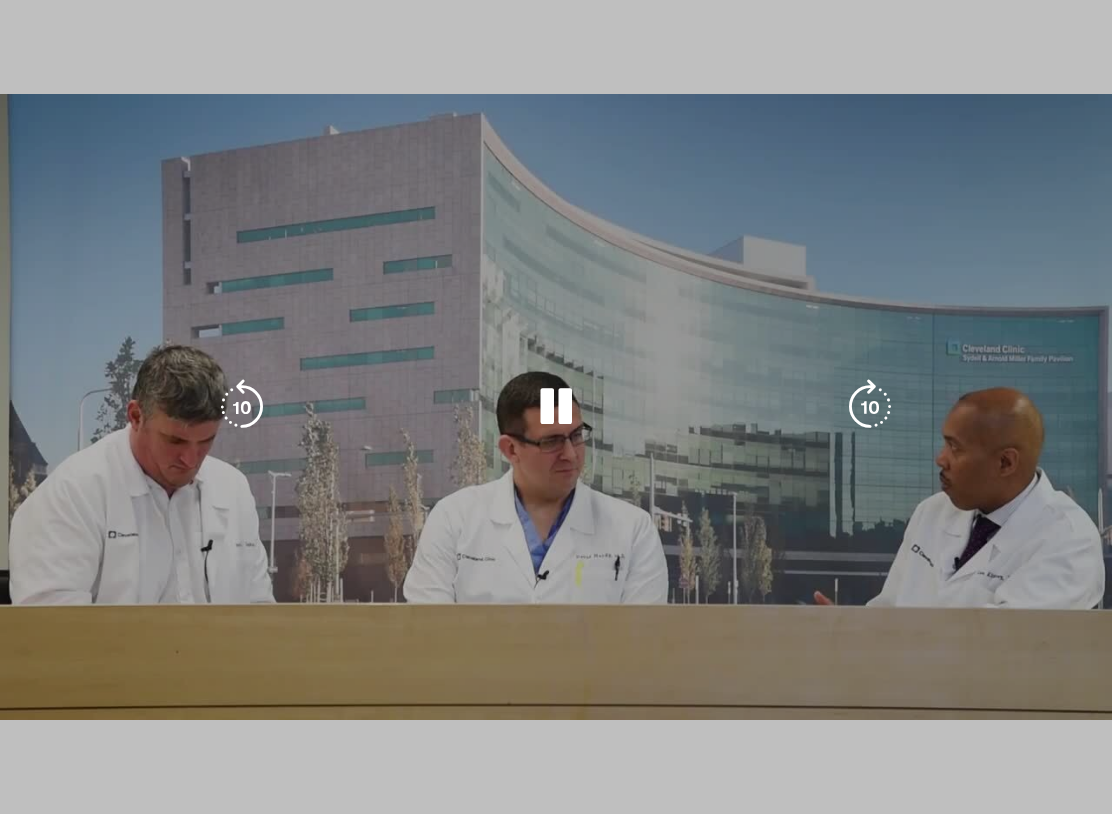click on "20 seconds
Tap to unmute" at bounding box center (556, 407) 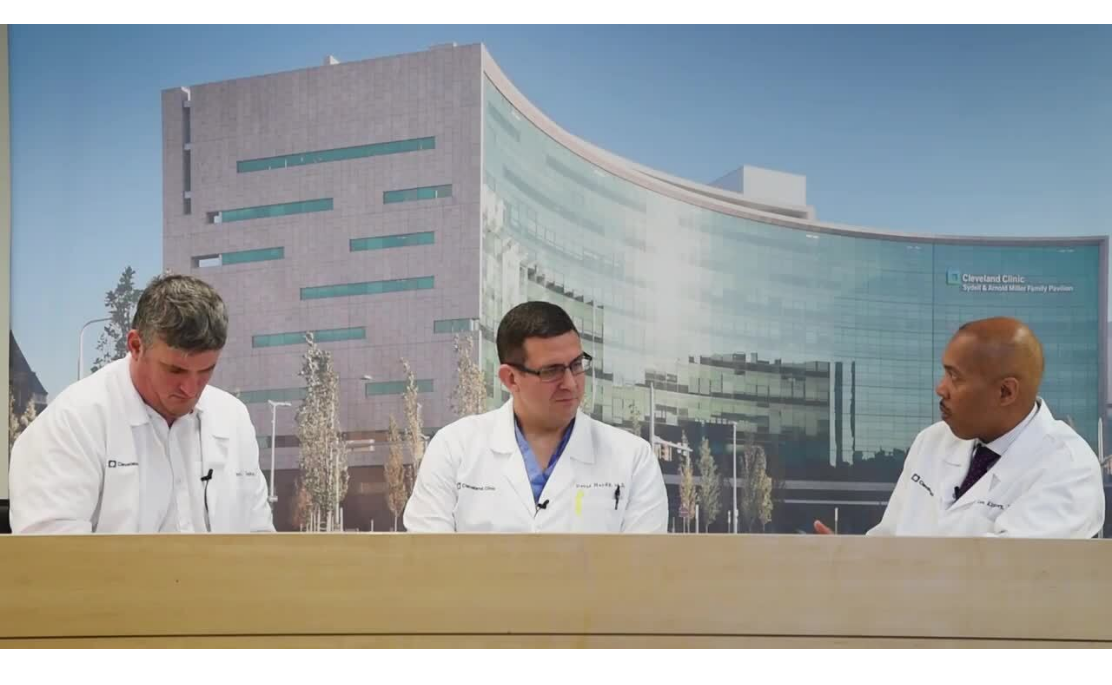 scroll, scrollTop: 14, scrollLeft: 0, axis: vertical 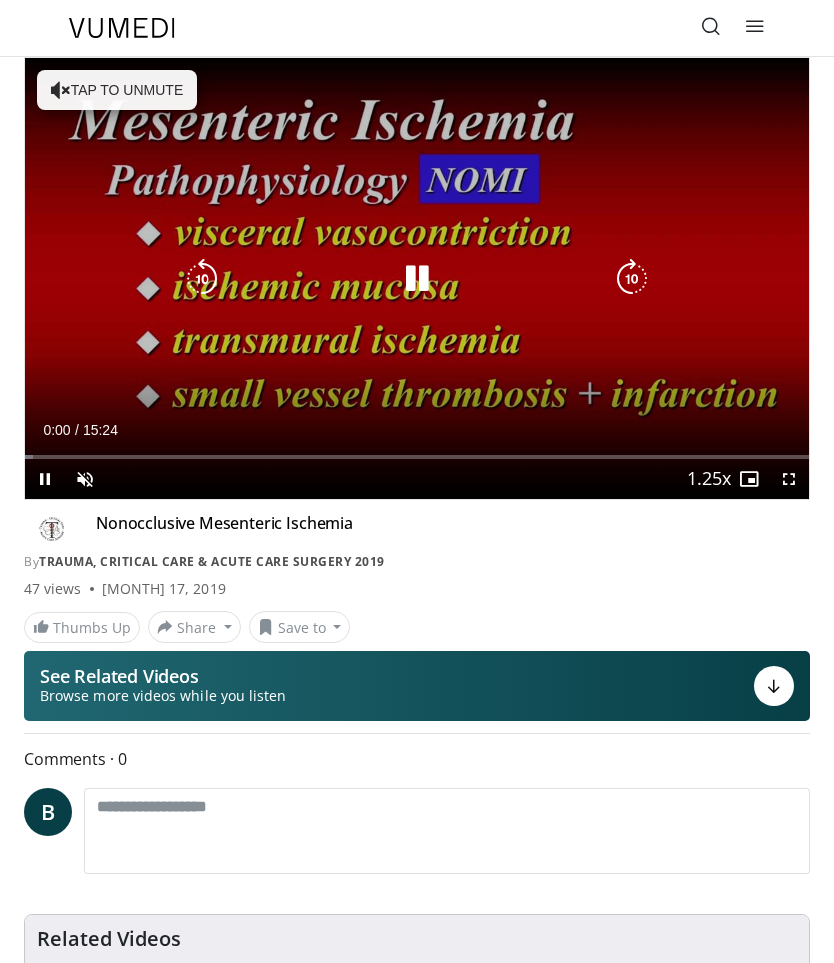 click at bounding box center (417, 279) 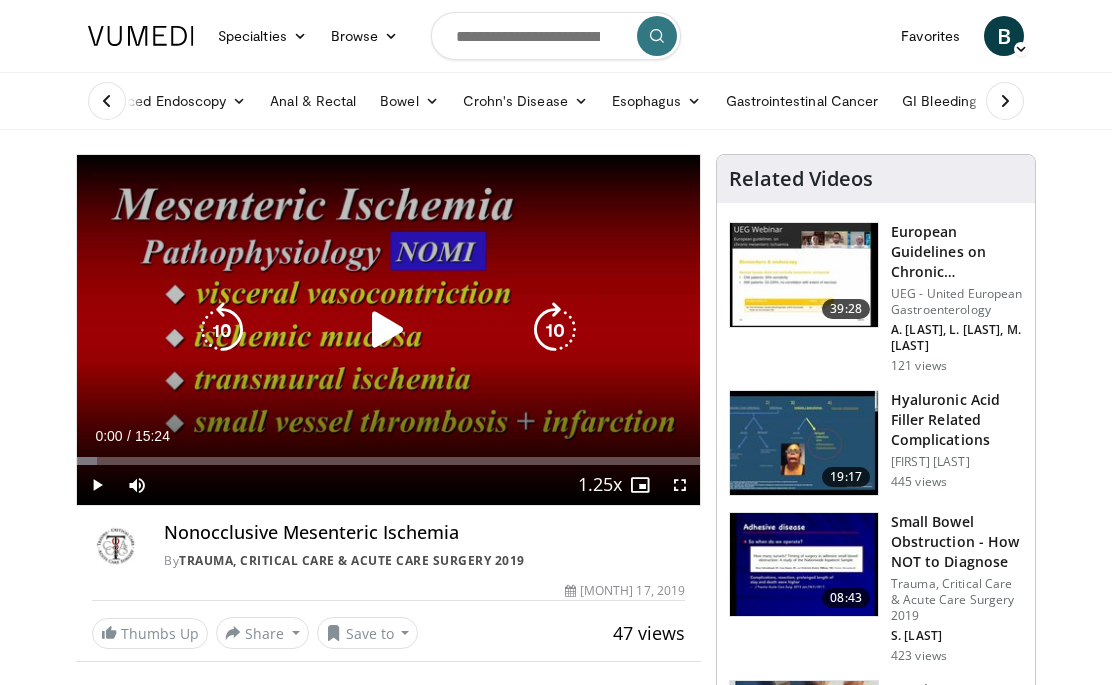 click at bounding box center [388, 330] 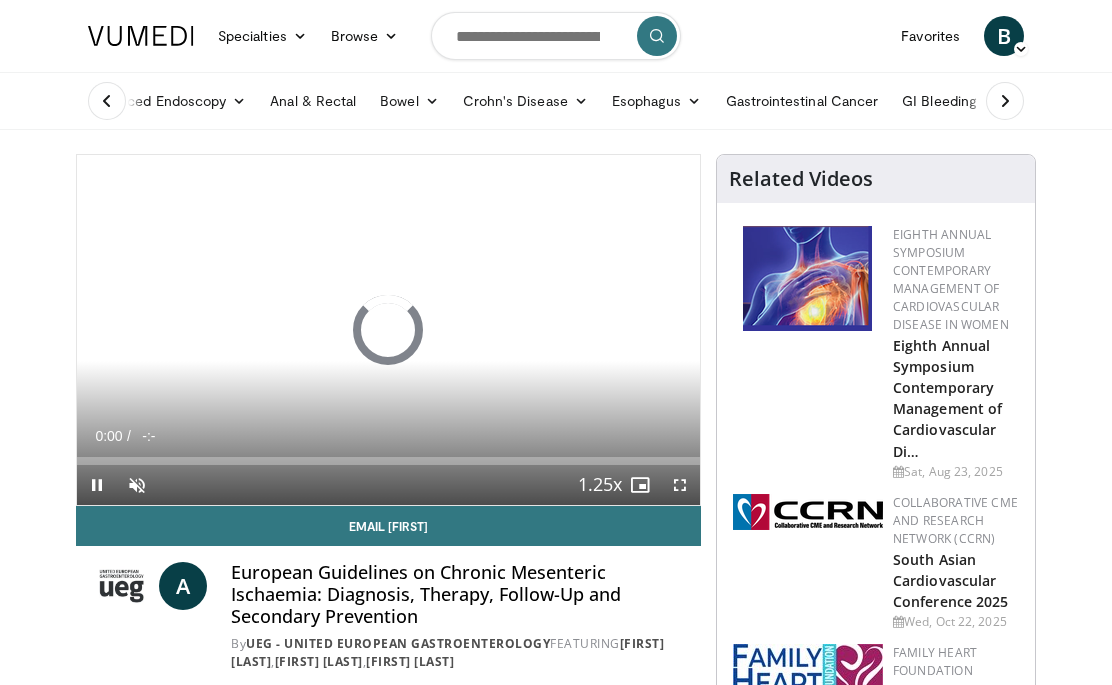 scroll, scrollTop: 0, scrollLeft: 0, axis: both 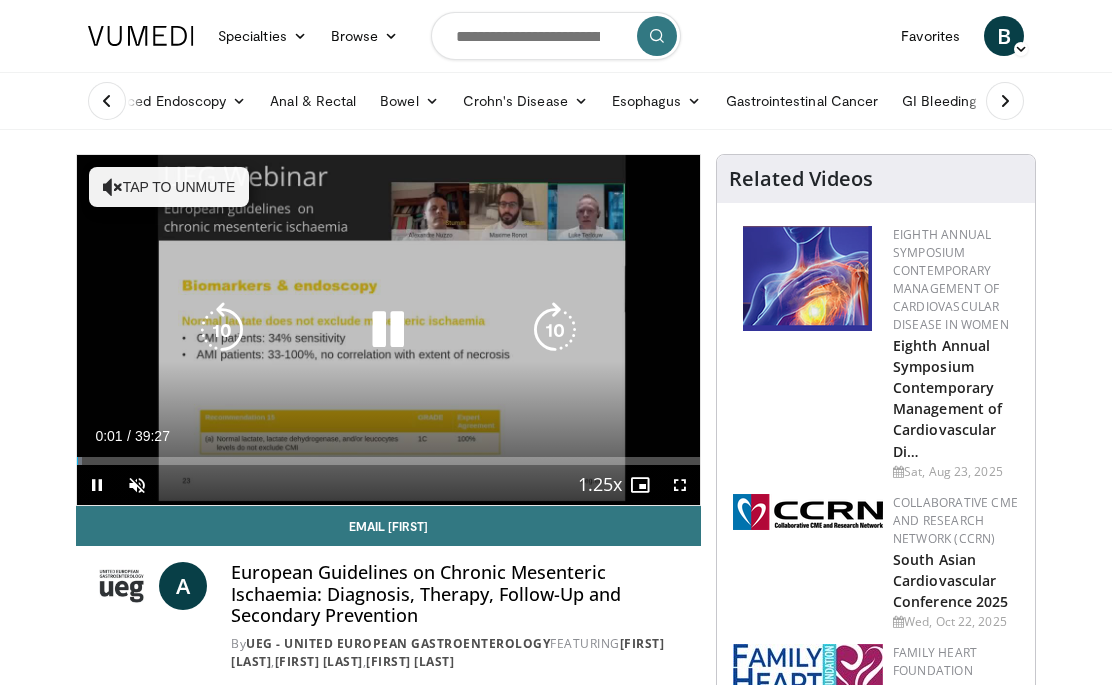 click at bounding box center [388, 330] 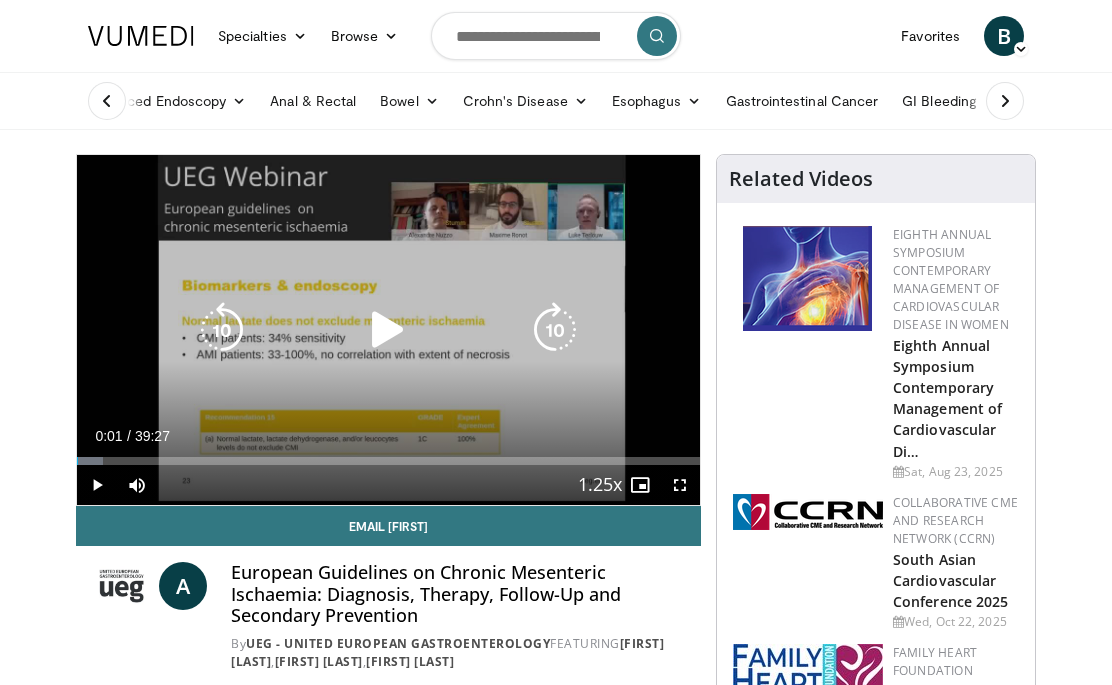 click on "10 seconds
Tap to unmute" at bounding box center [388, 330] 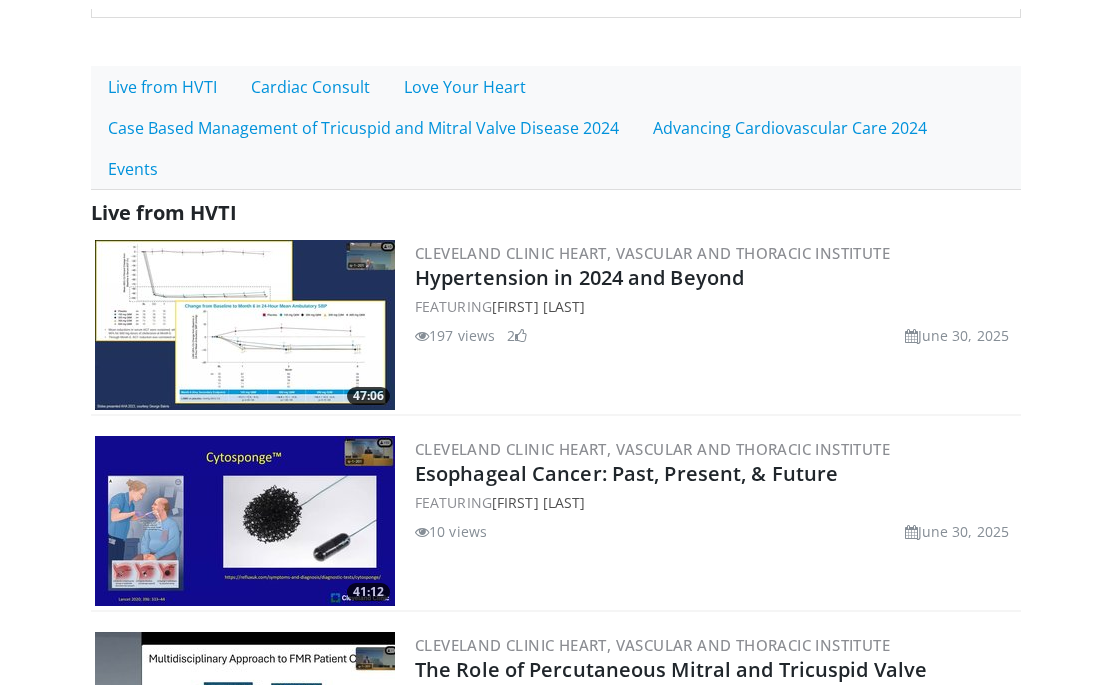 scroll, scrollTop: 0, scrollLeft: 0, axis: both 